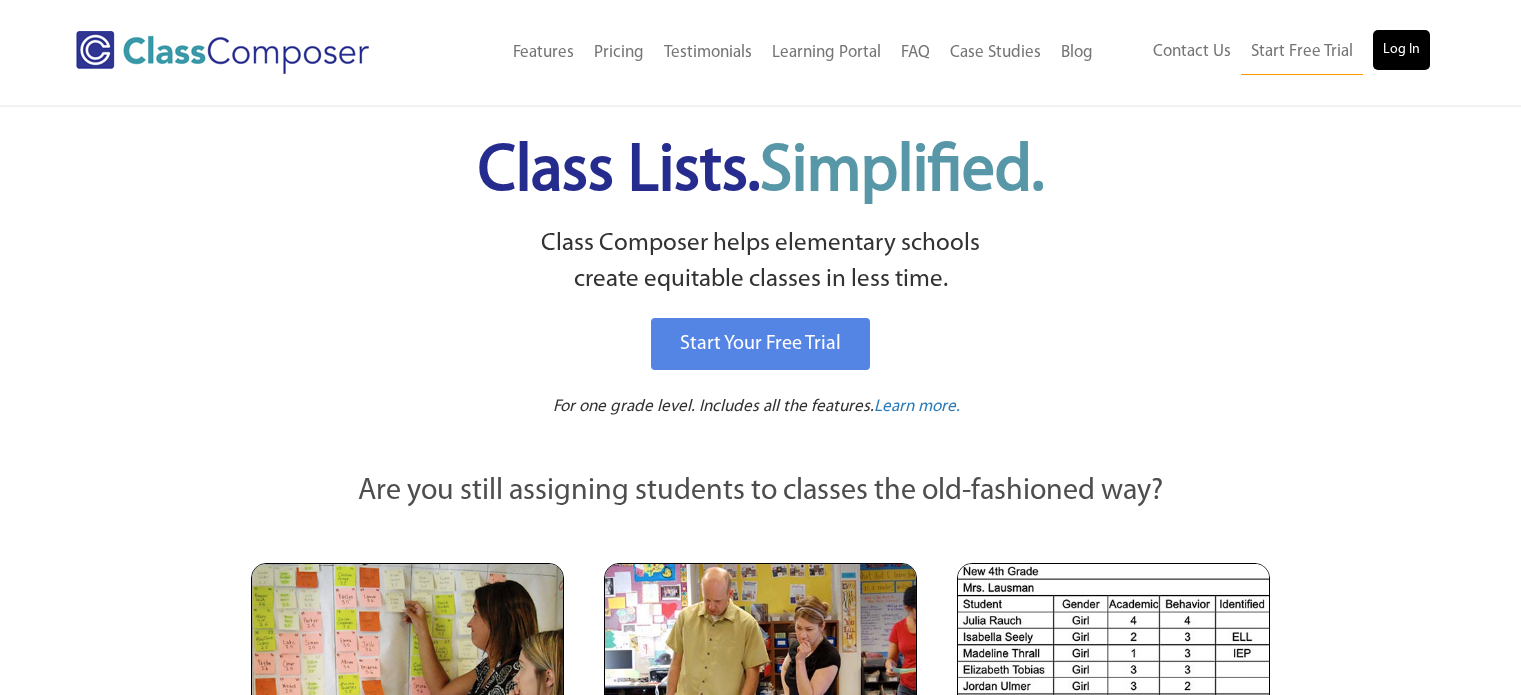scroll, scrollTop: 0, scrollLeft: 0, axis: both 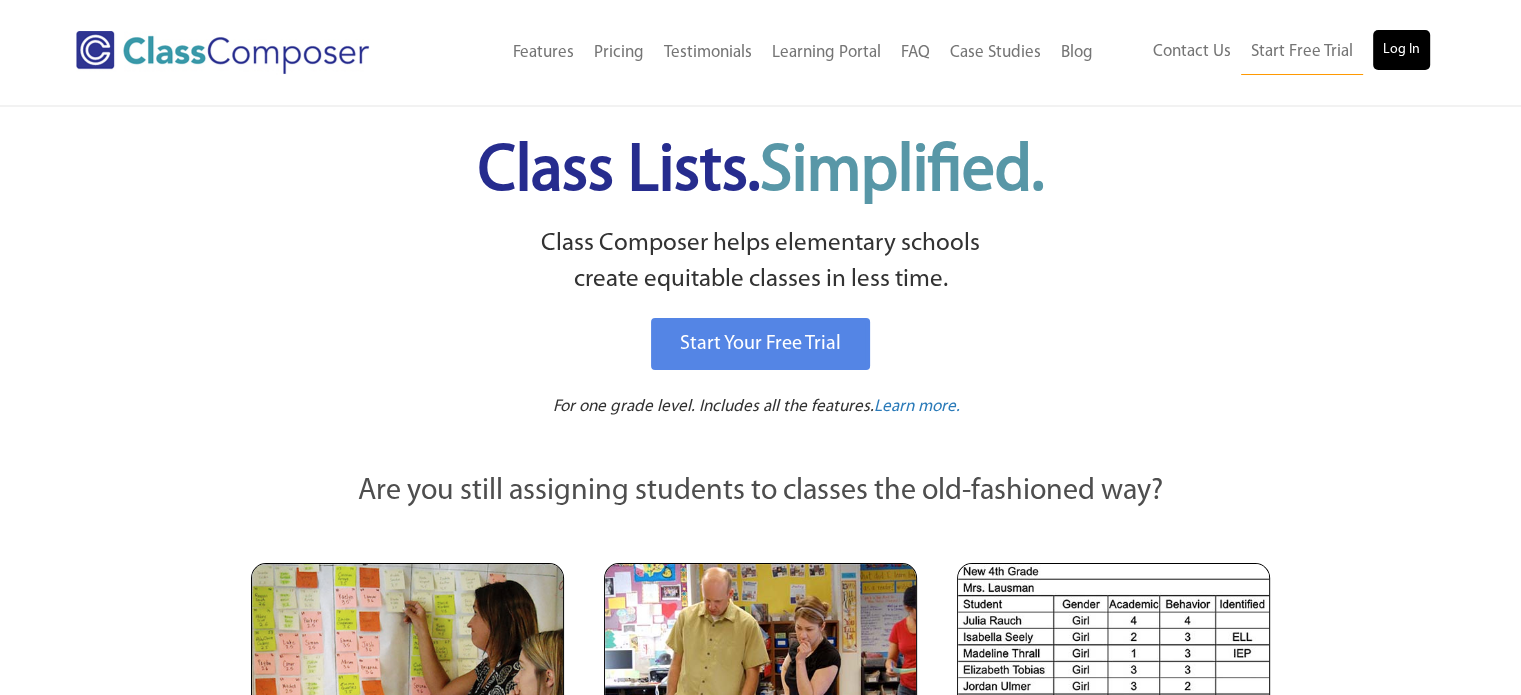 click on "Log In" at bounding box center (1401, 50) 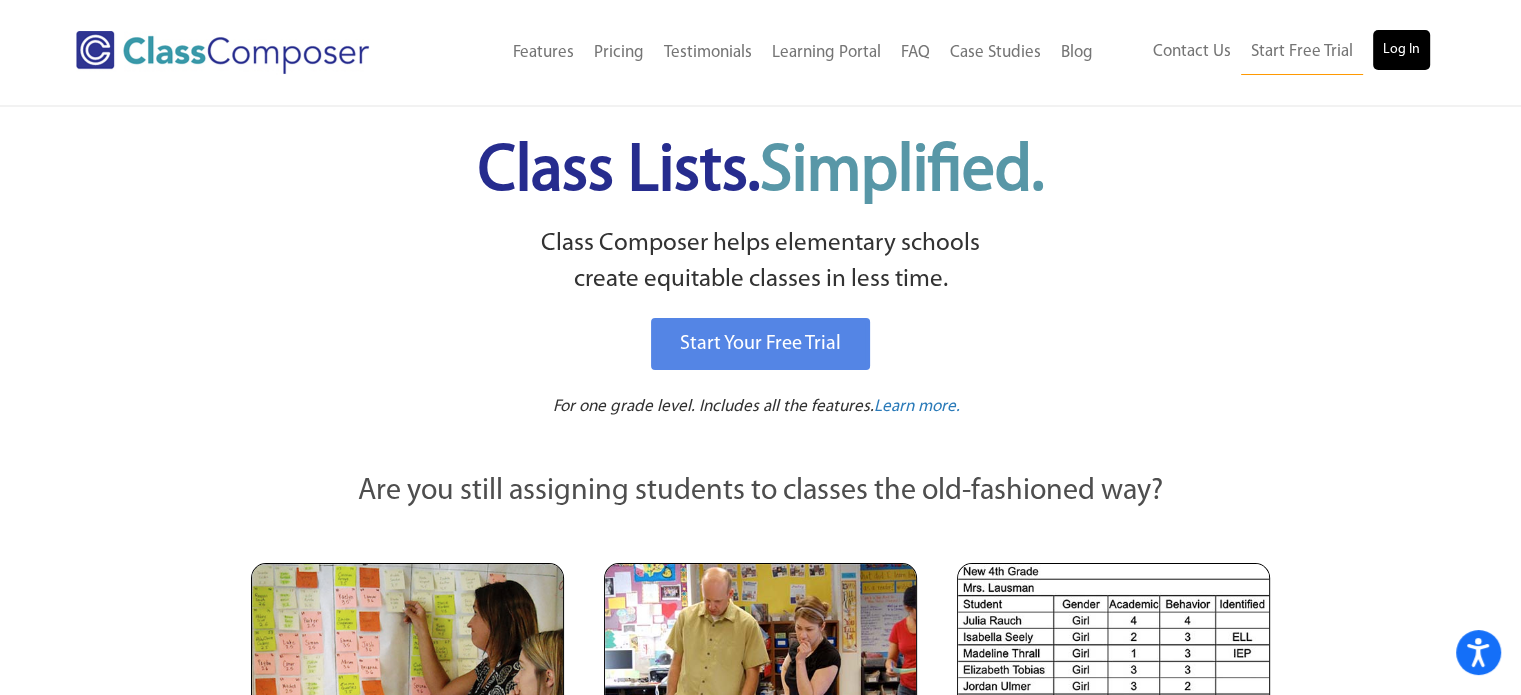 scroll, scrollTop: 0, scrollLeft: 0, axis: both 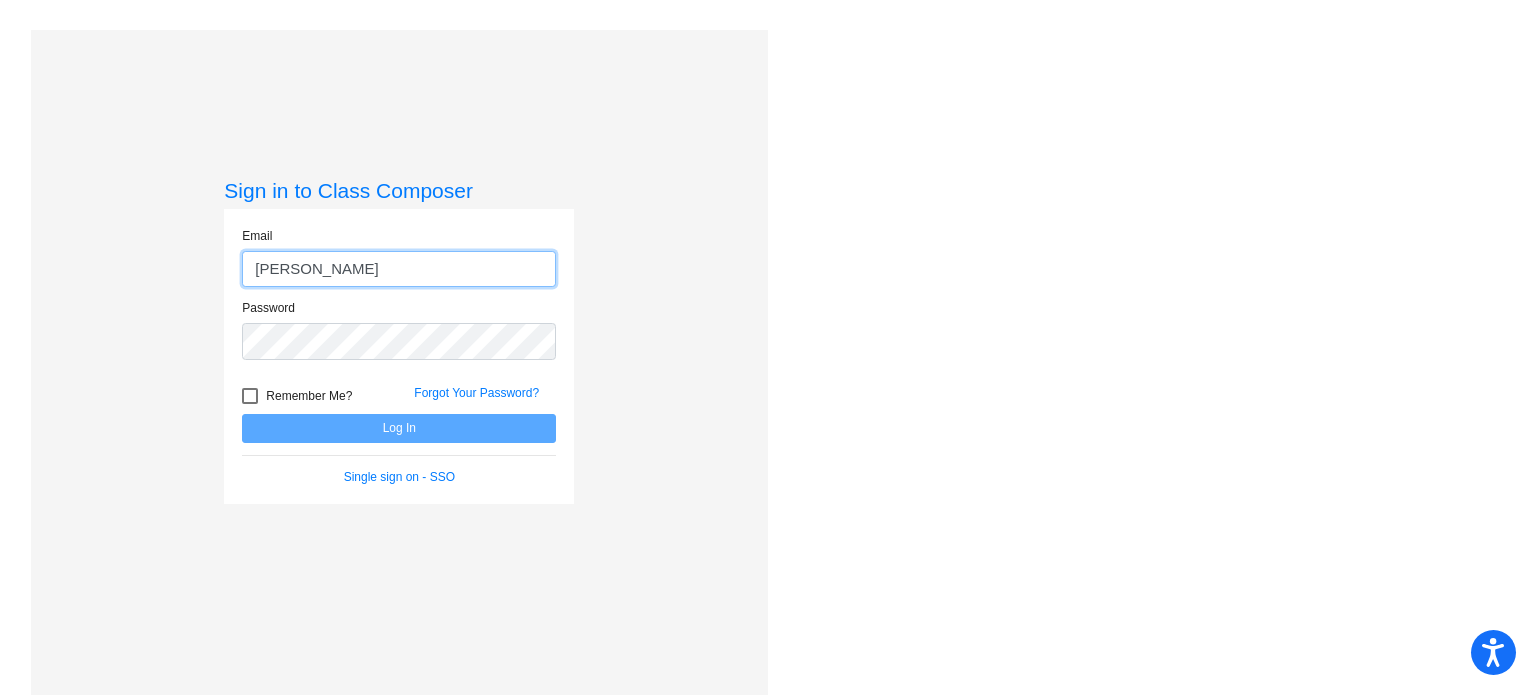 type on "[EMAIL_ADDRESS][DOMAIN_NAME]" 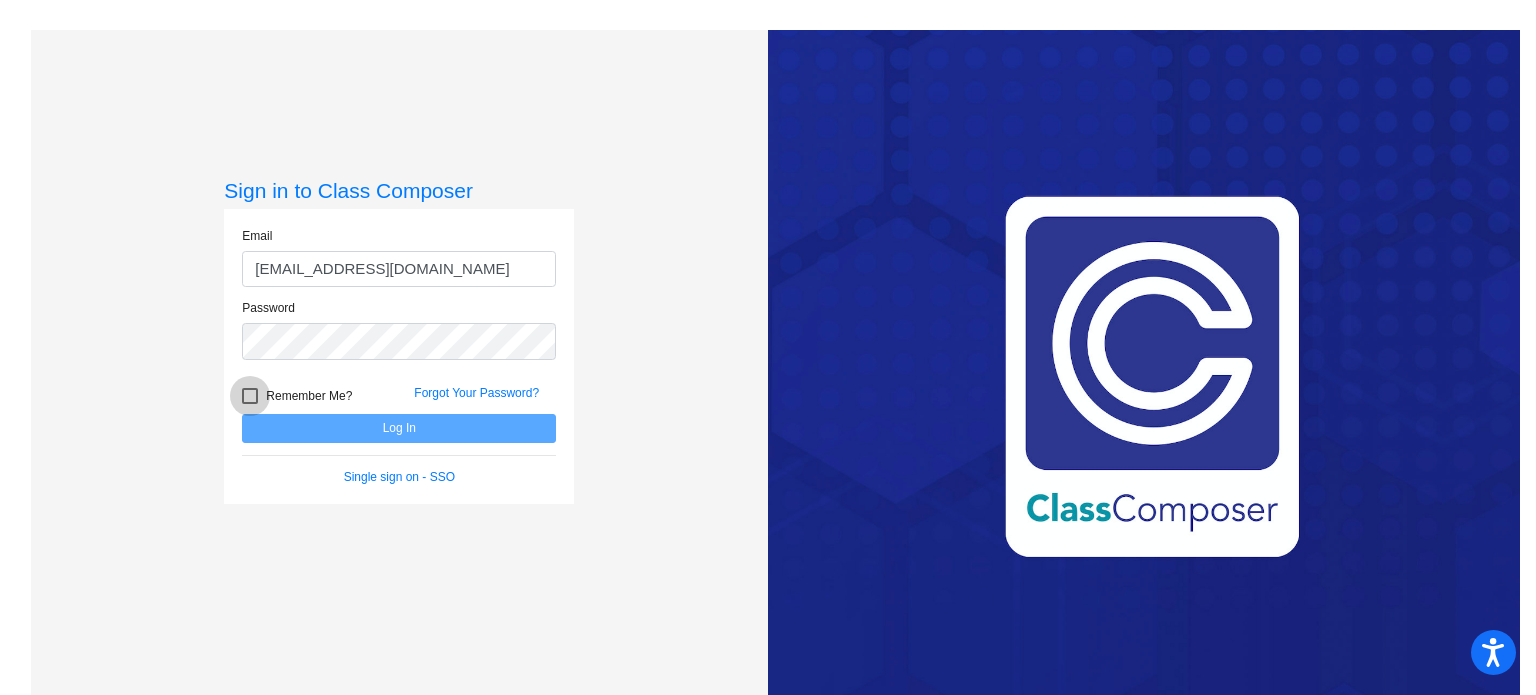 click at bounding box center (250, 396) 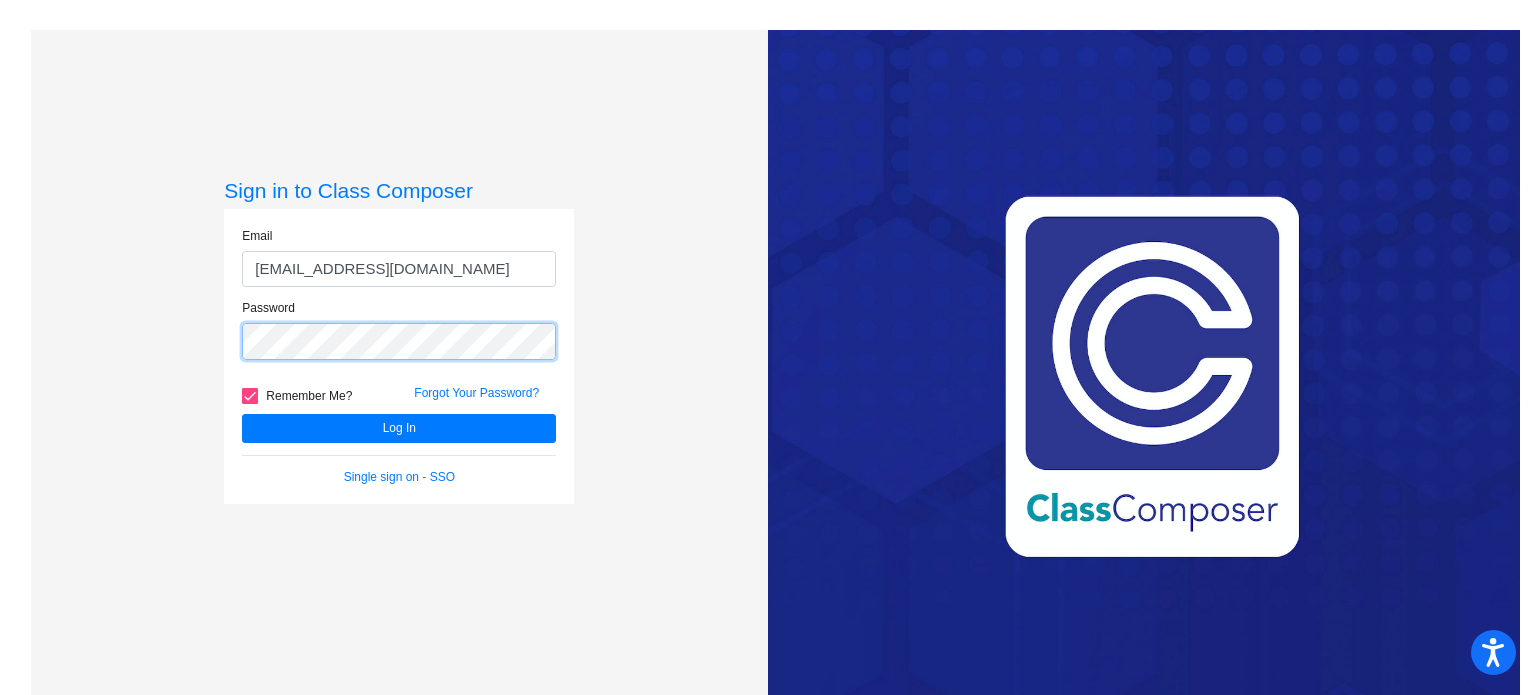 click on "Log In" 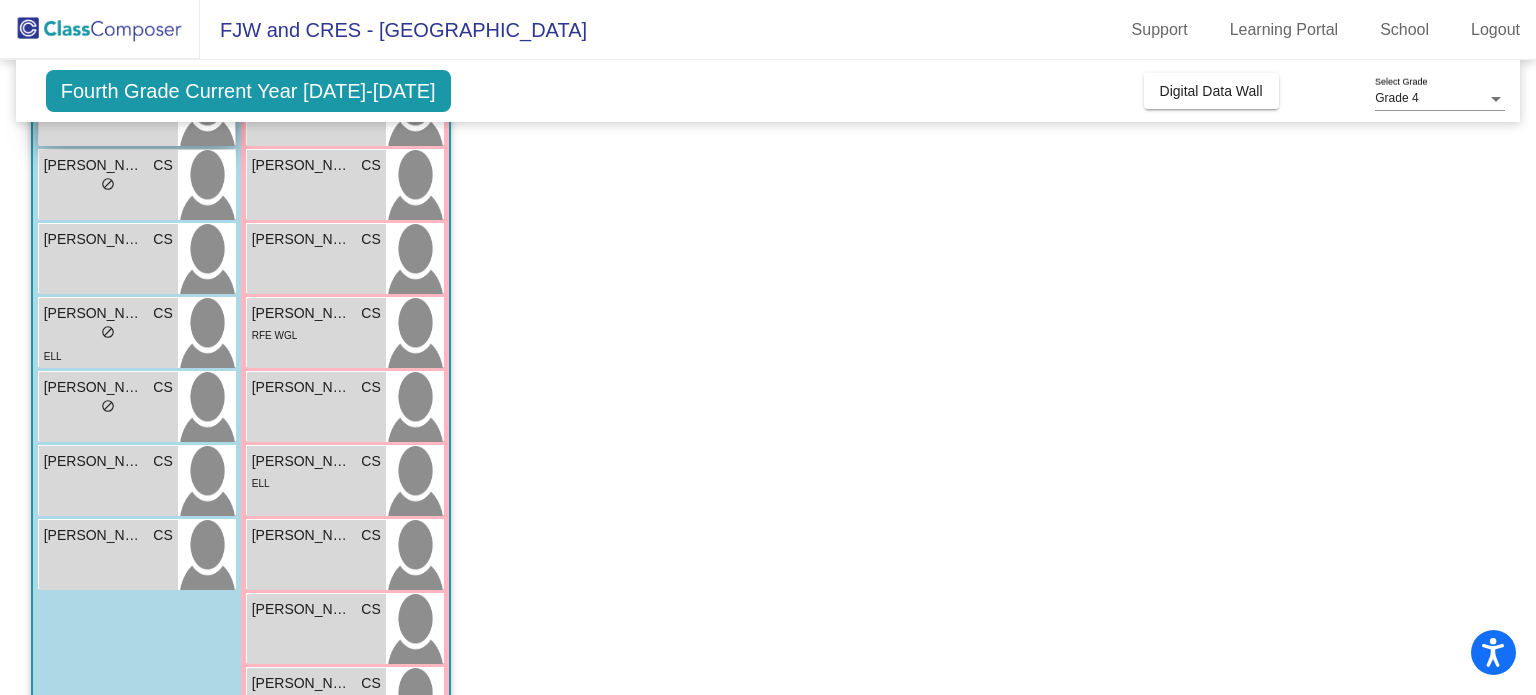 scroll, scrollTop: 541, scrollLeft: 0, axis: vertical 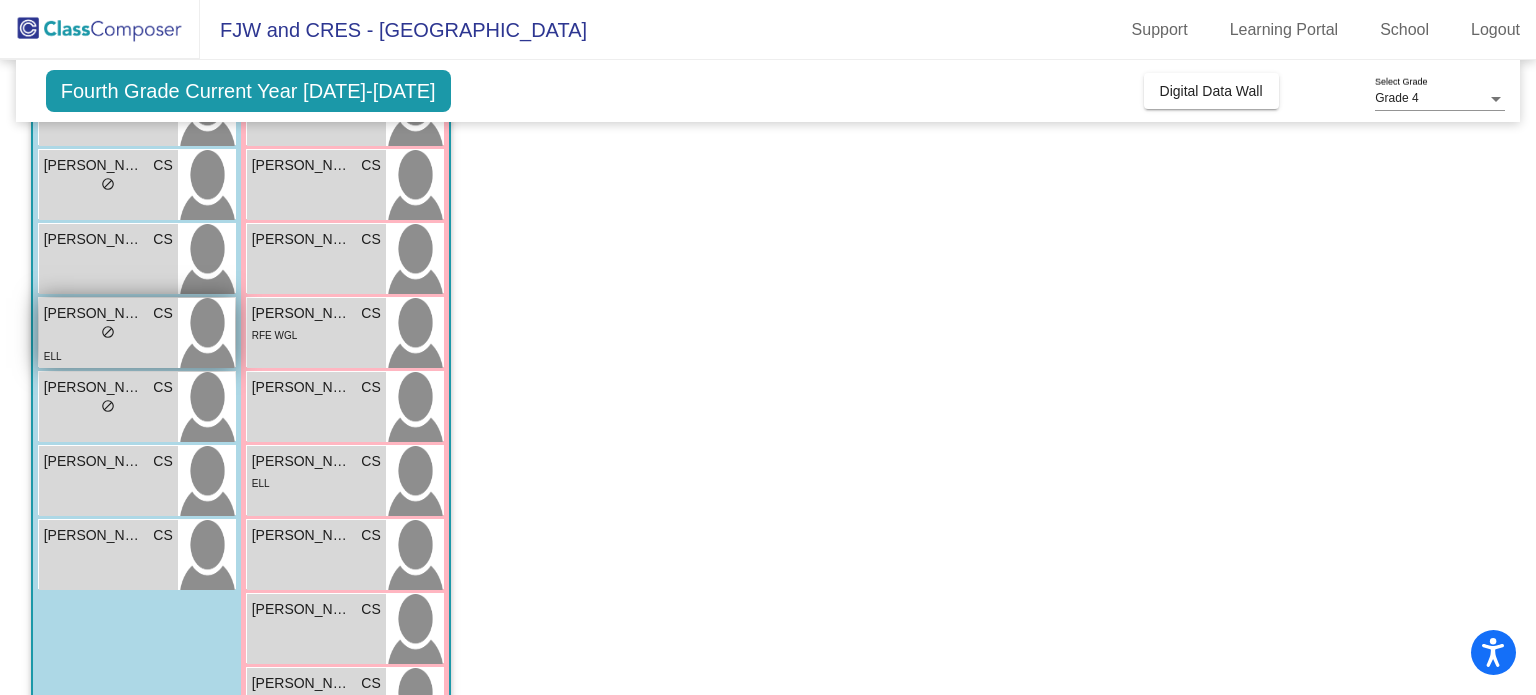 click on "lock do_not_disturb_alt" at bounding box center [108, 334] 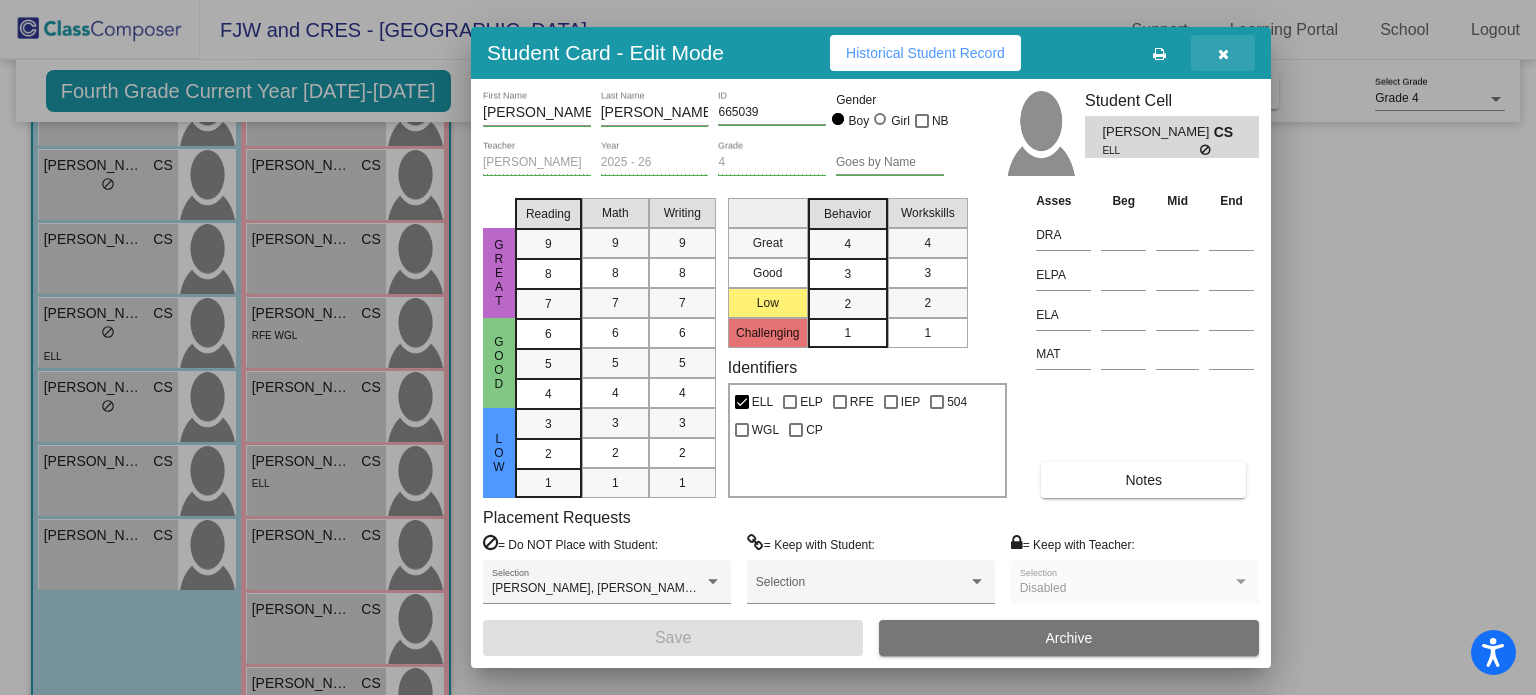 click at bounding box center (1223, 53) 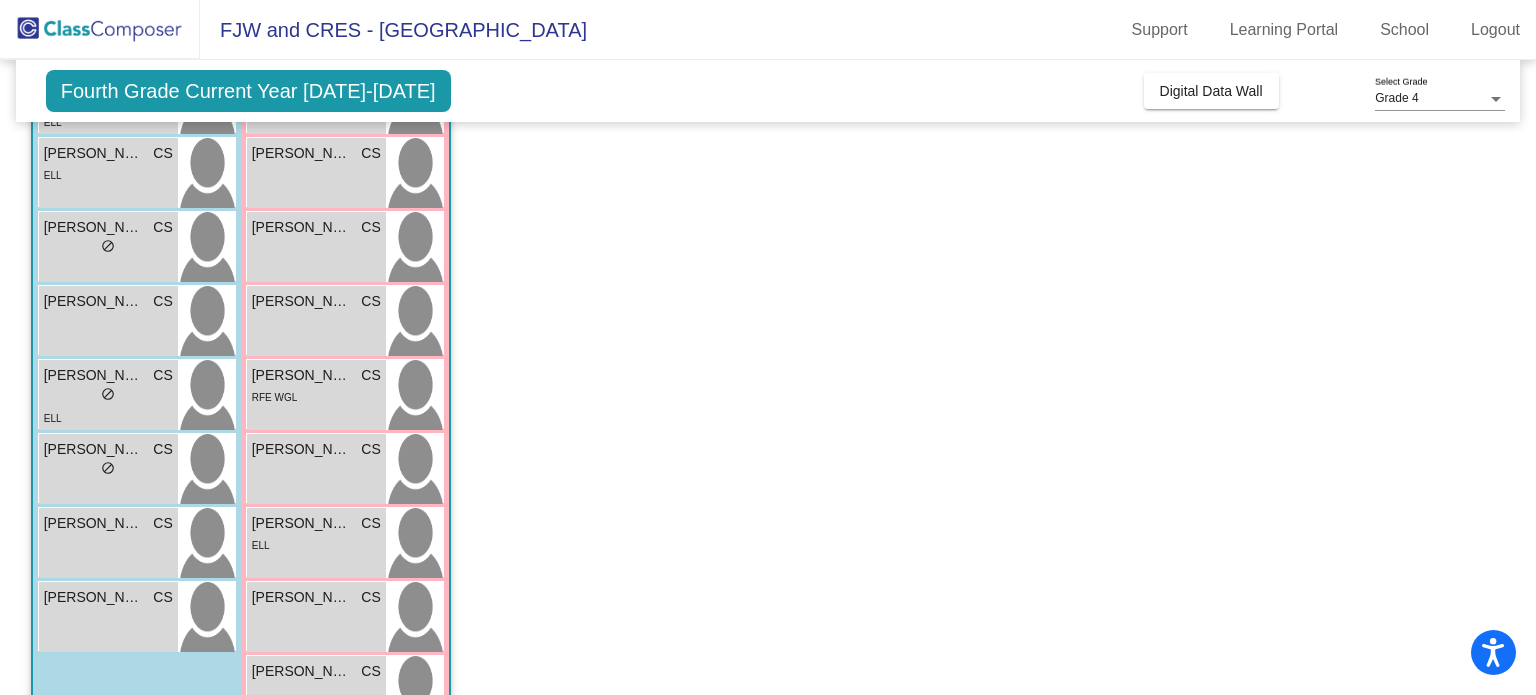 scroll, scrollTop: 528, scrollLeft: 0, axis: vertical 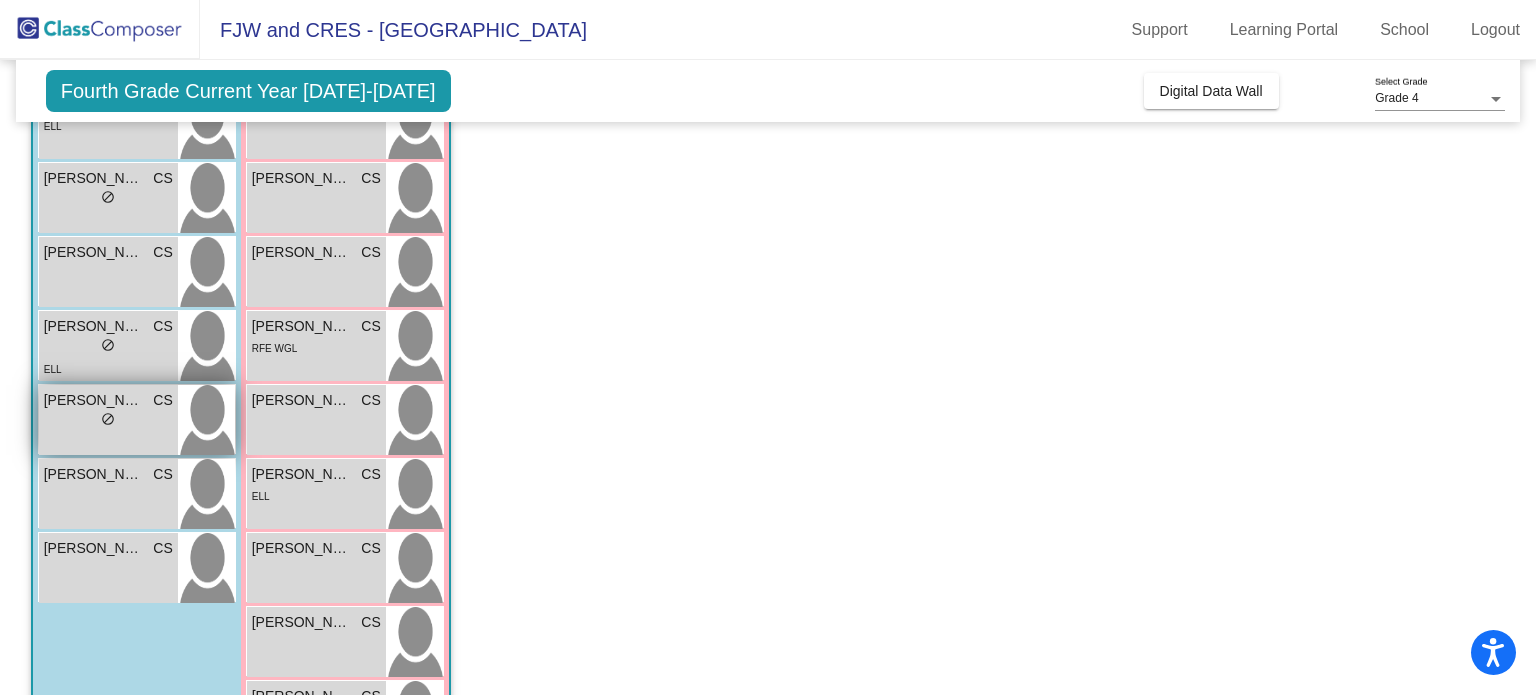 click on "do_not_disturb_alt" at bounding box center (108, 419) 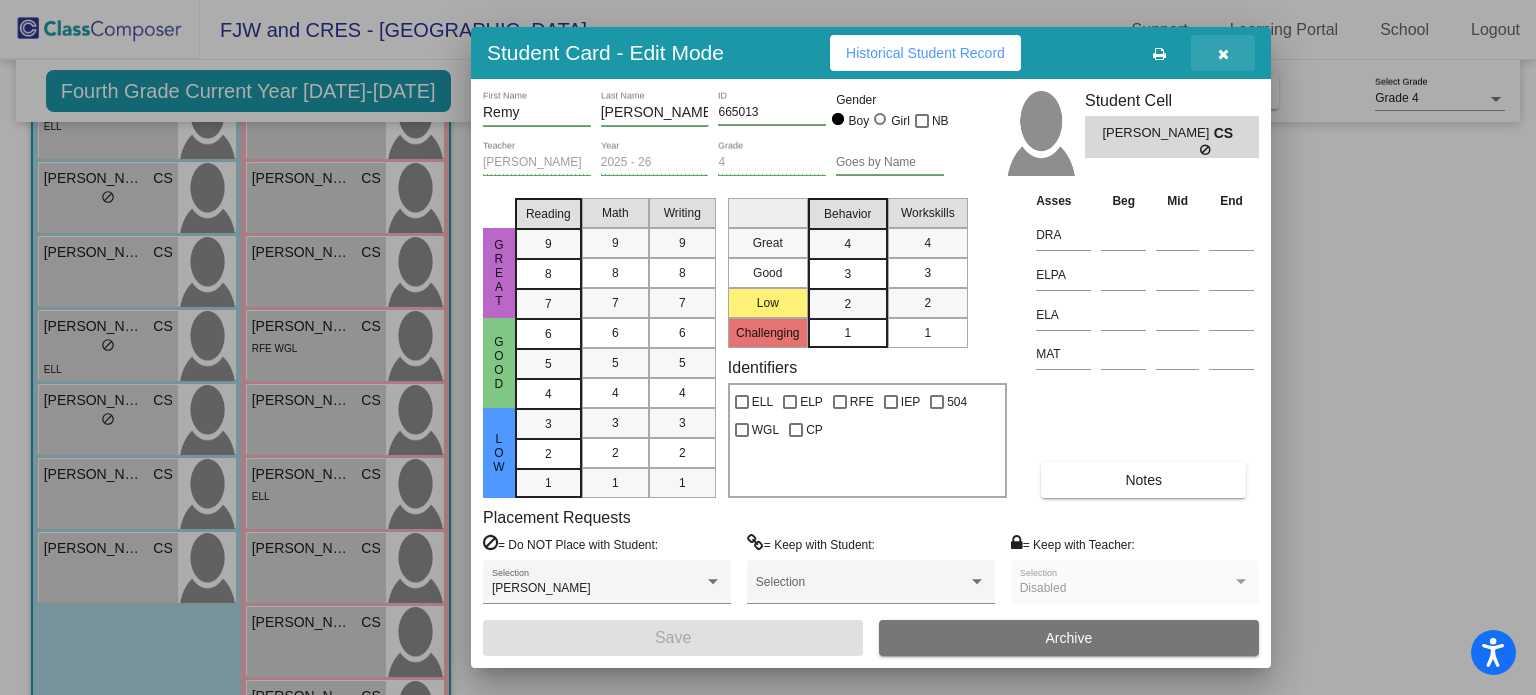 click at bounding box center (1223, 53) 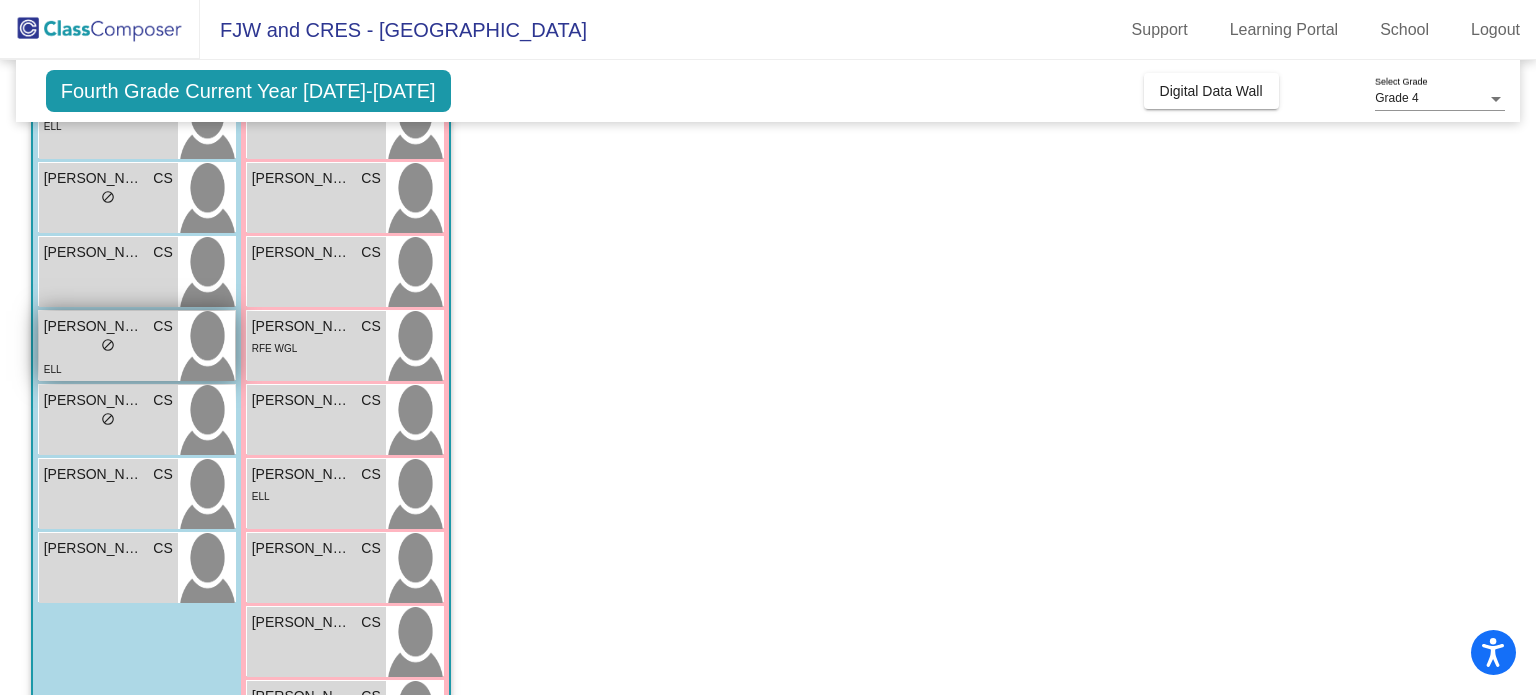 click on "lock do_not_disturb_alt" at bounding box center [108, 347] 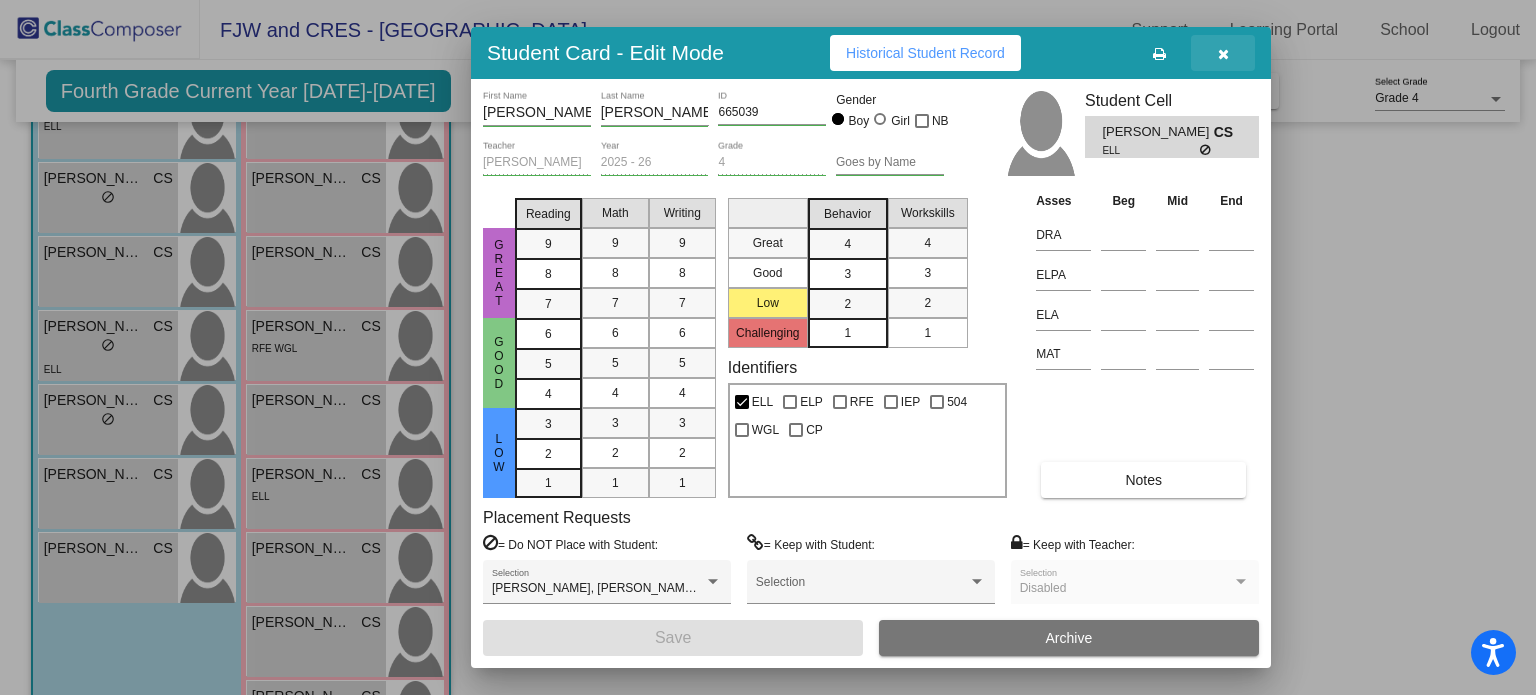 click at bounding box center [1223, 54] 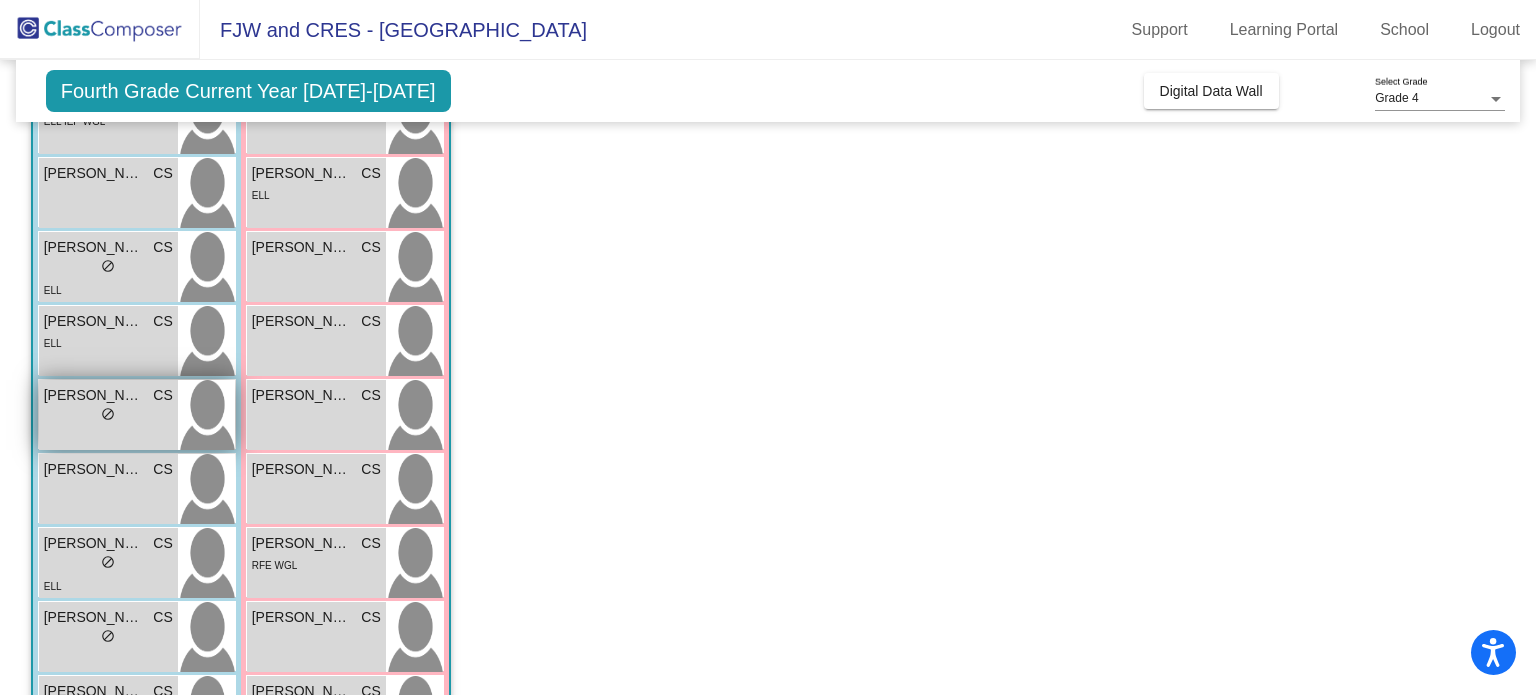 scroll, scrollTop: 310, scrollLeft: 0, axis: vertical 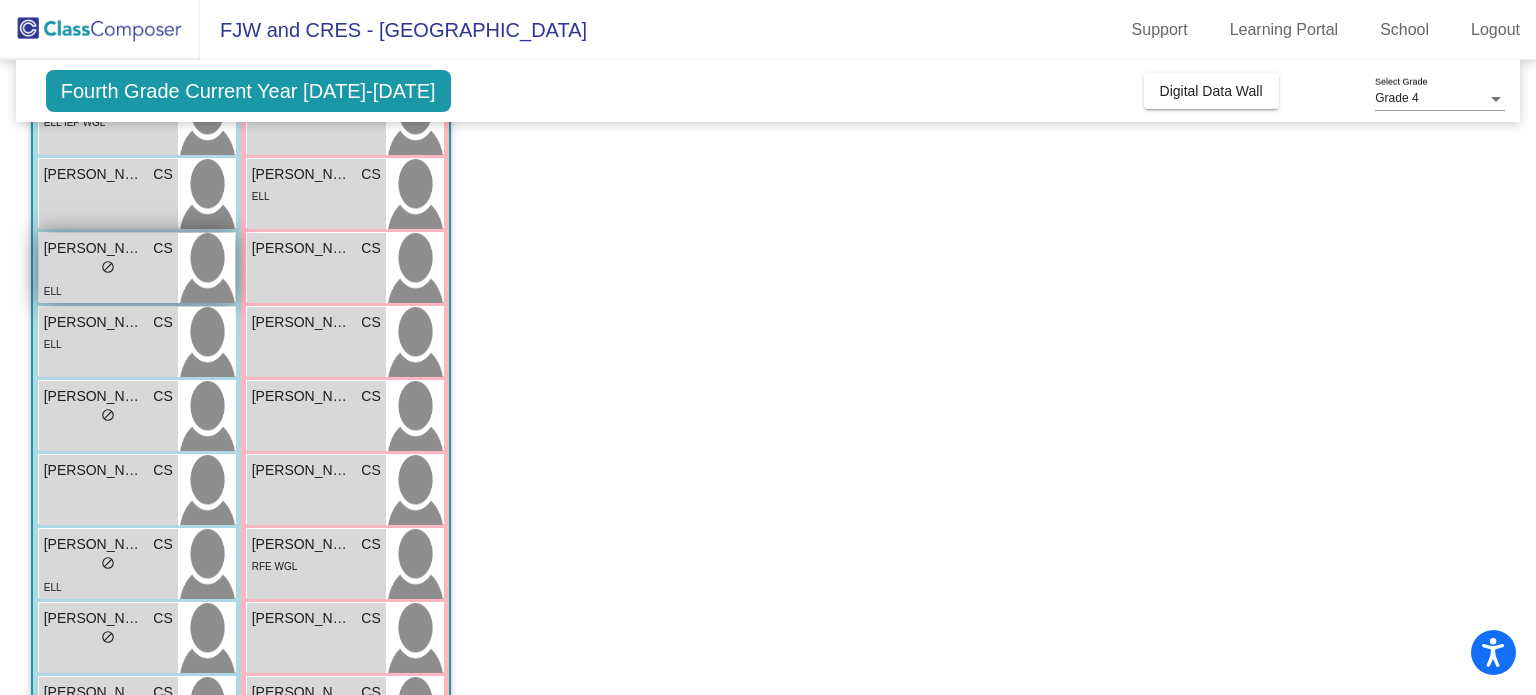 click on "do_not_disturb_alt" at bounding box center (108, 267) 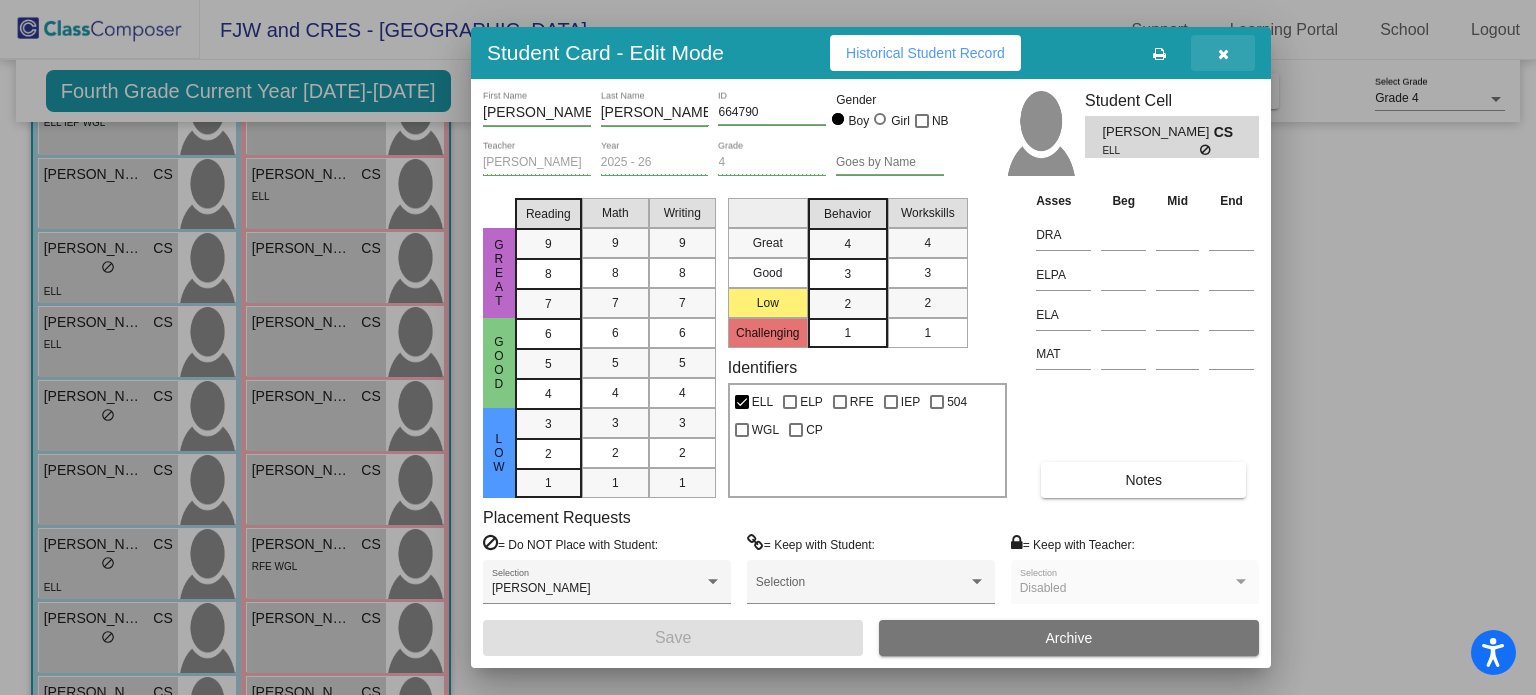 click at bounding box center [1223, 54] 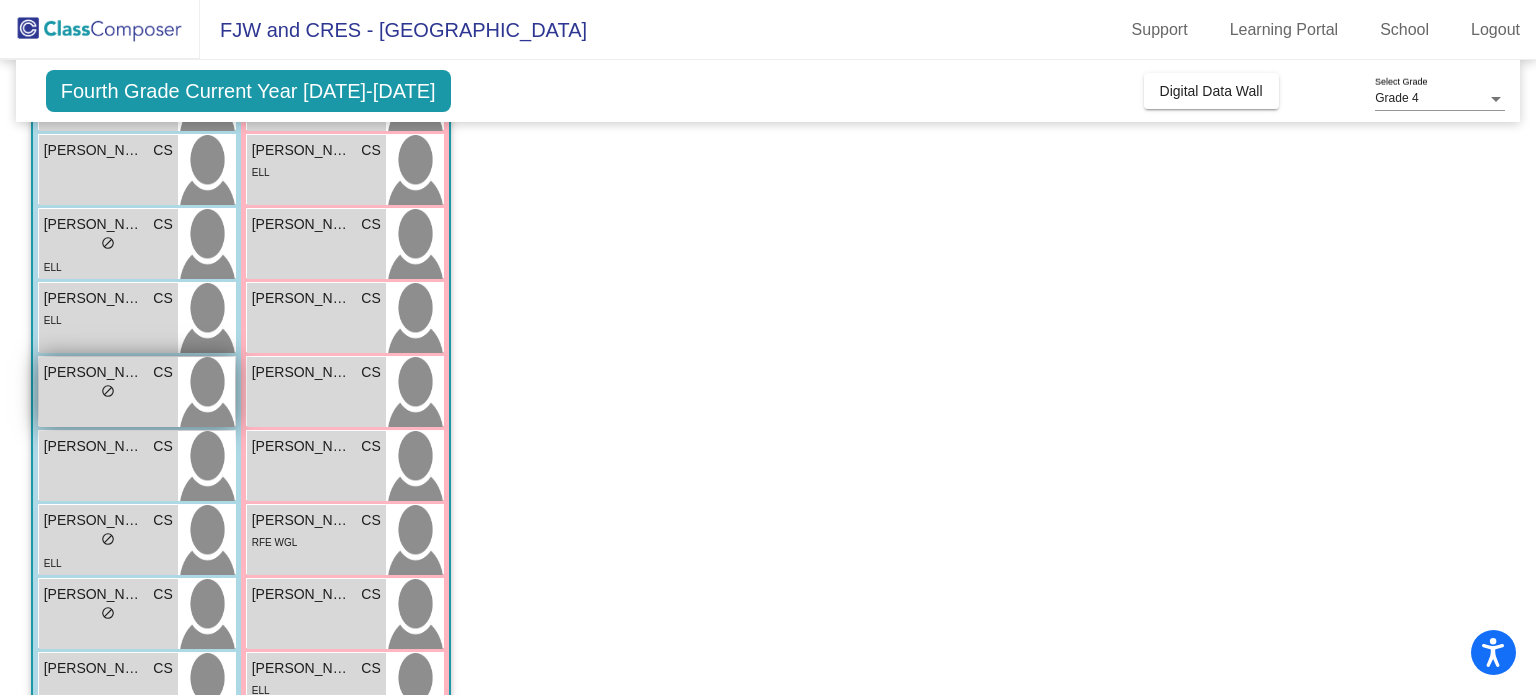 scroll, scrollTop: 332, scrollLeft: 0, axis: vertical 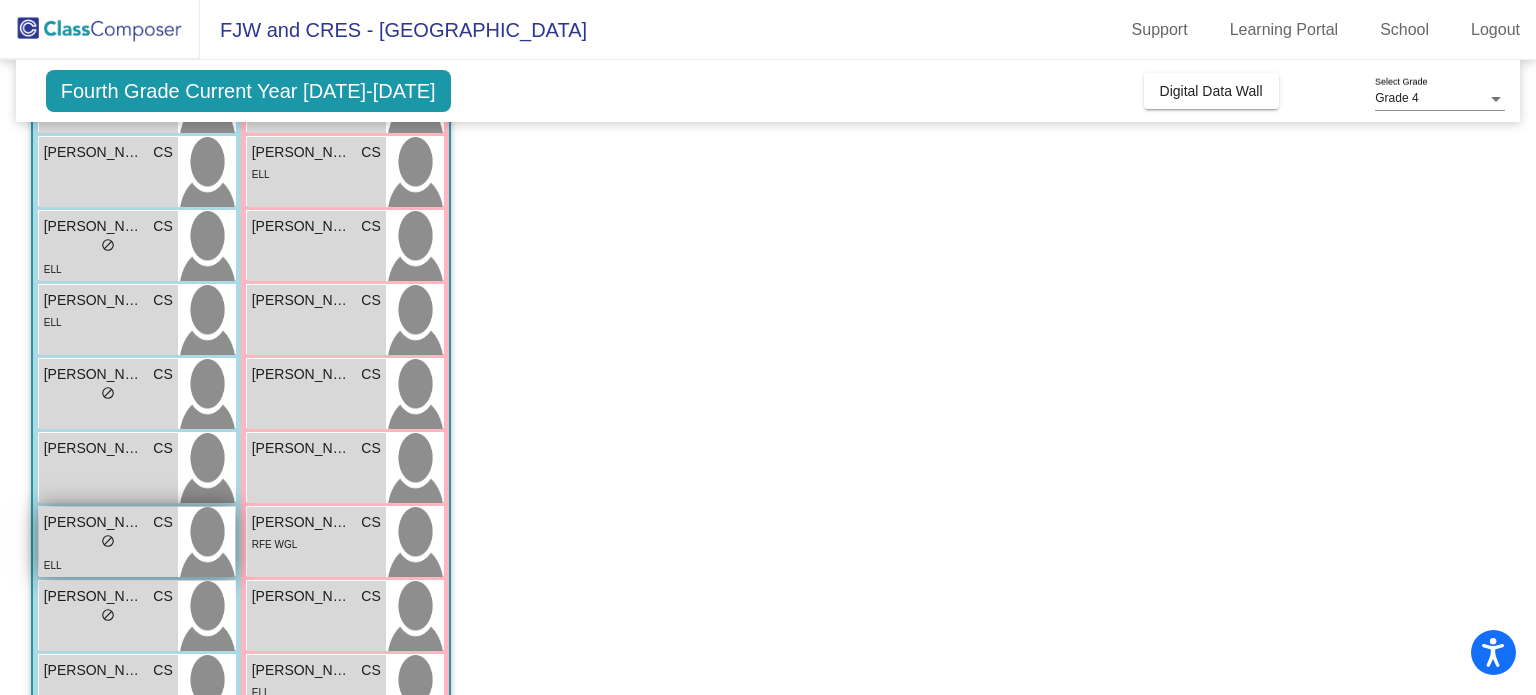 click on "Matthew Hernandez" at bounding box center [94, 522] 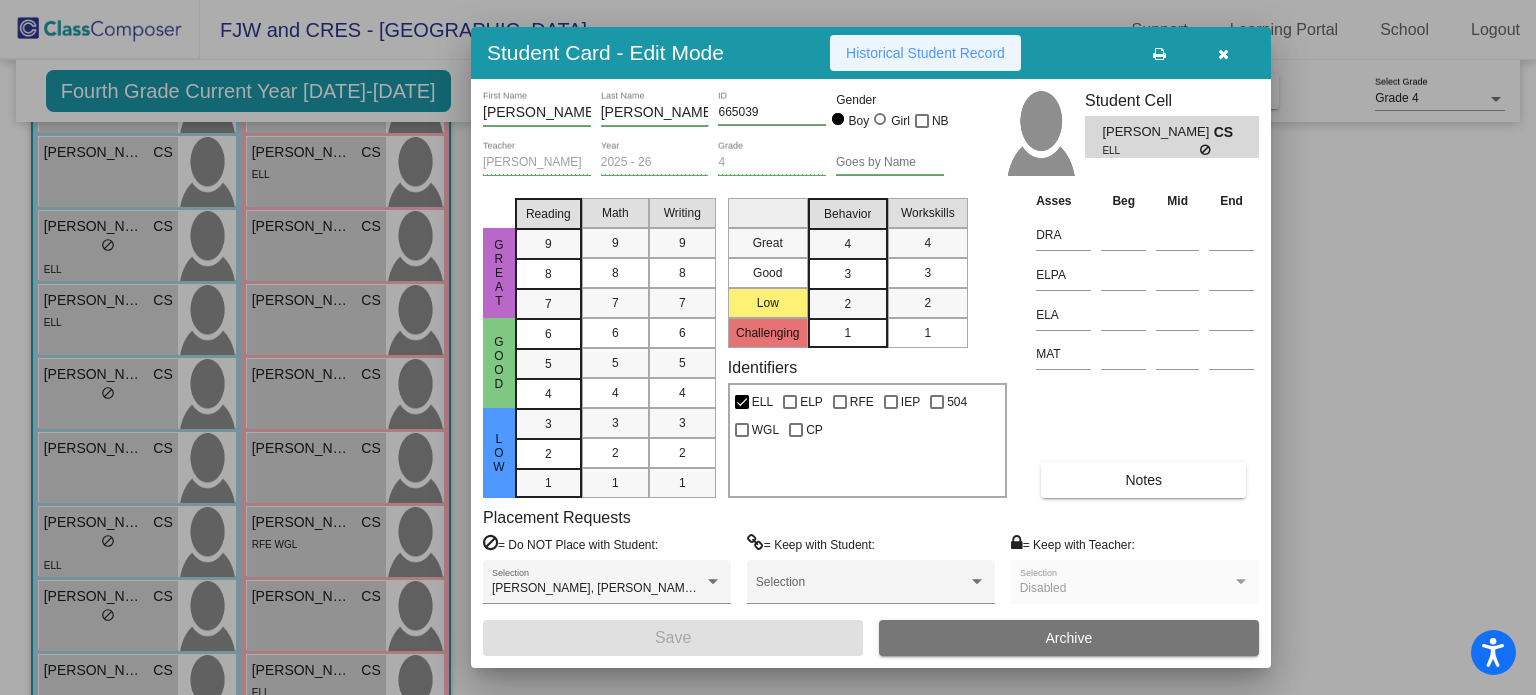 click on "Historical Student Record" at bounding box center (925, 53) 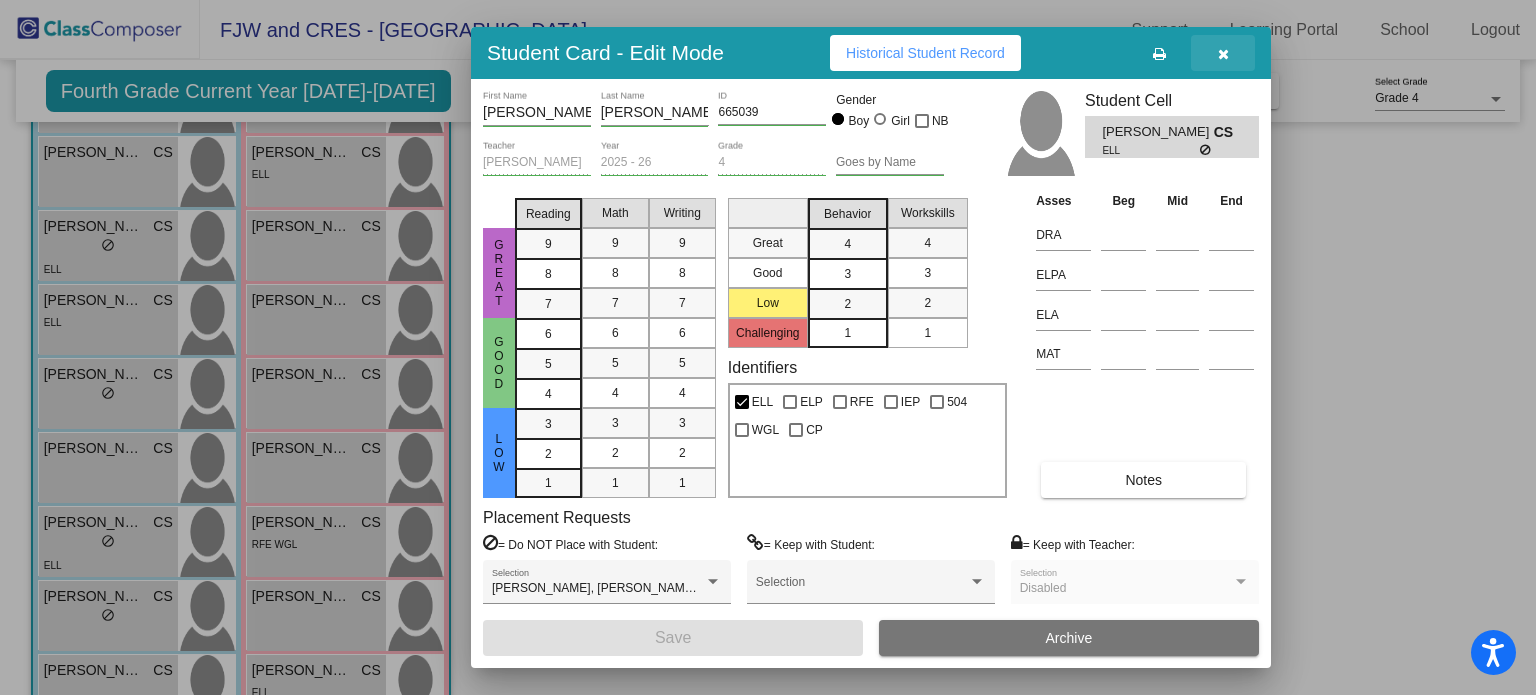 click at bounding box center (1223, 53) 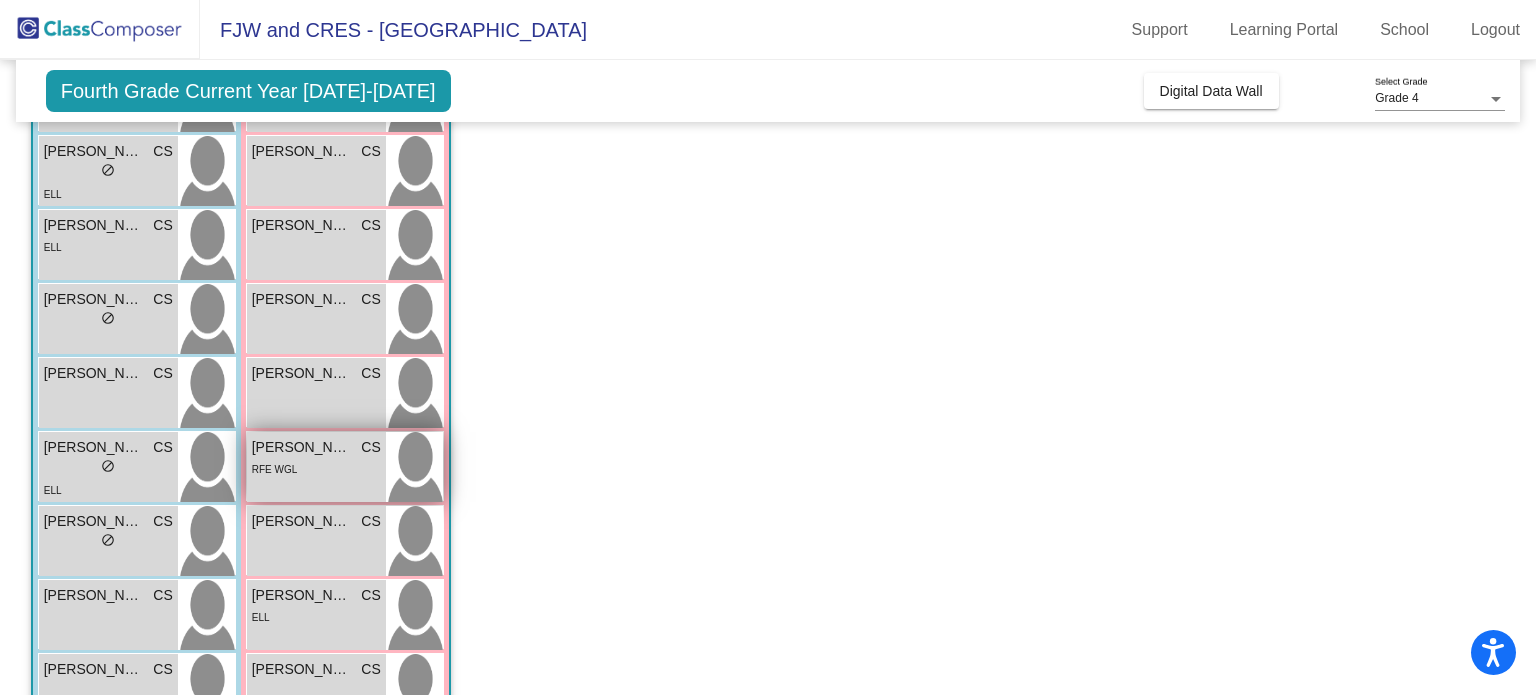 scroll, scrollTop: 406, scrollLeft: 0, axis: vertical 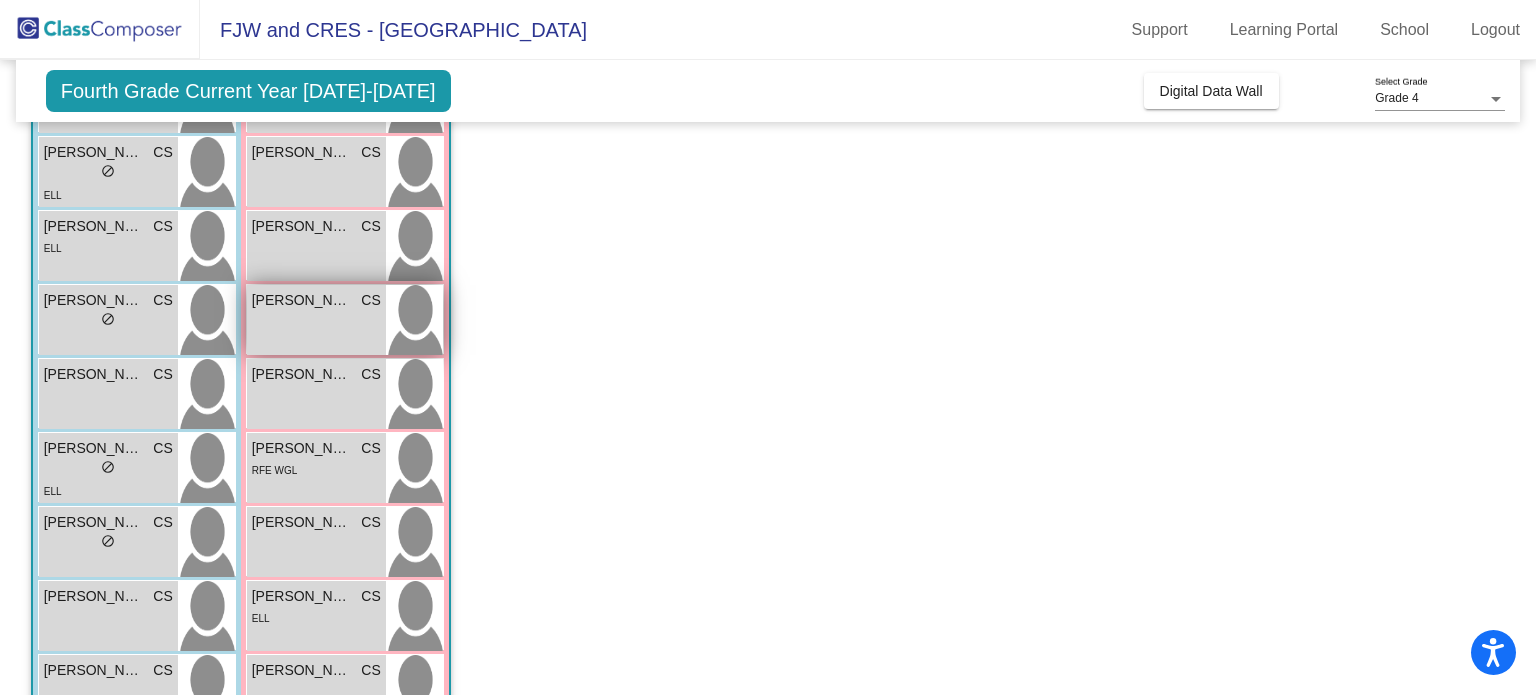 click on "Ariel Acosta CS lock do_not_disturb_alt" at bounding box center [316, 320] 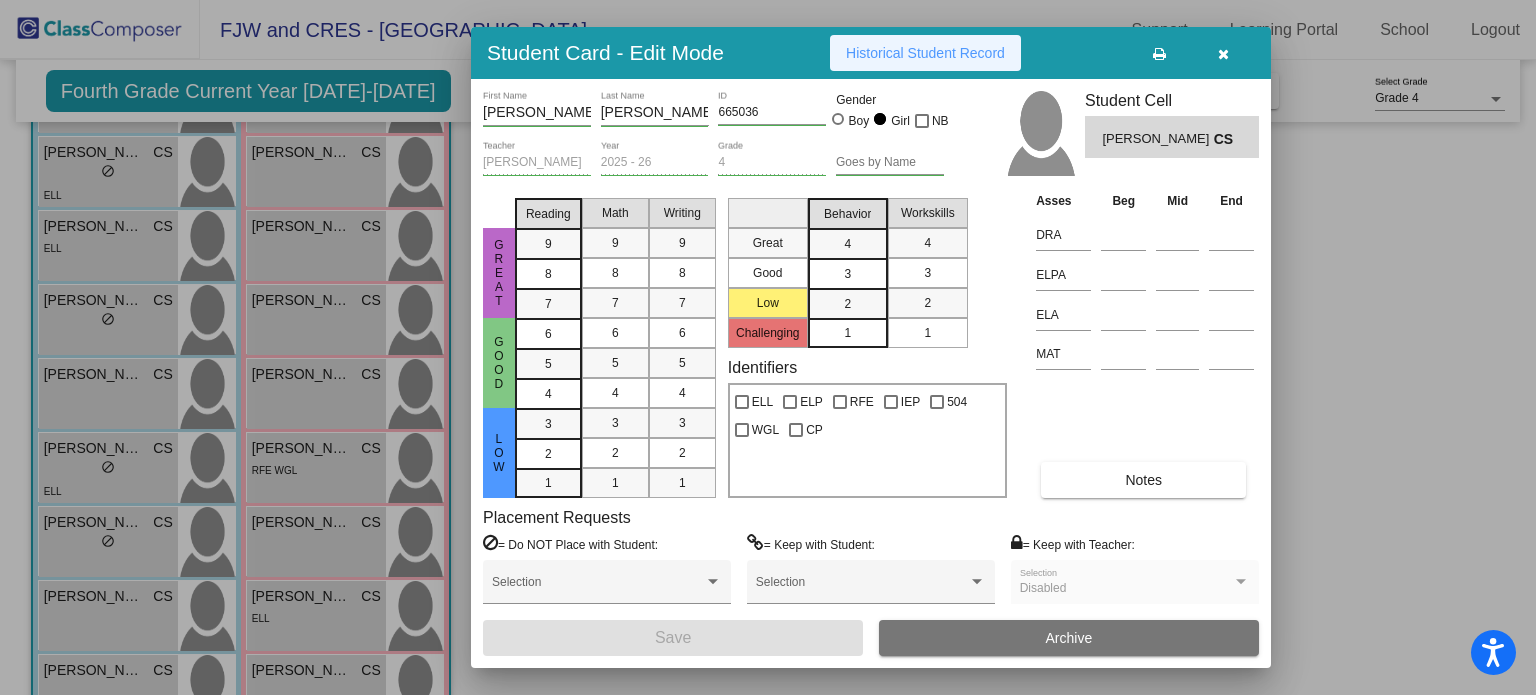 click on "Historical Student Record" at bounding box center (925, 53) 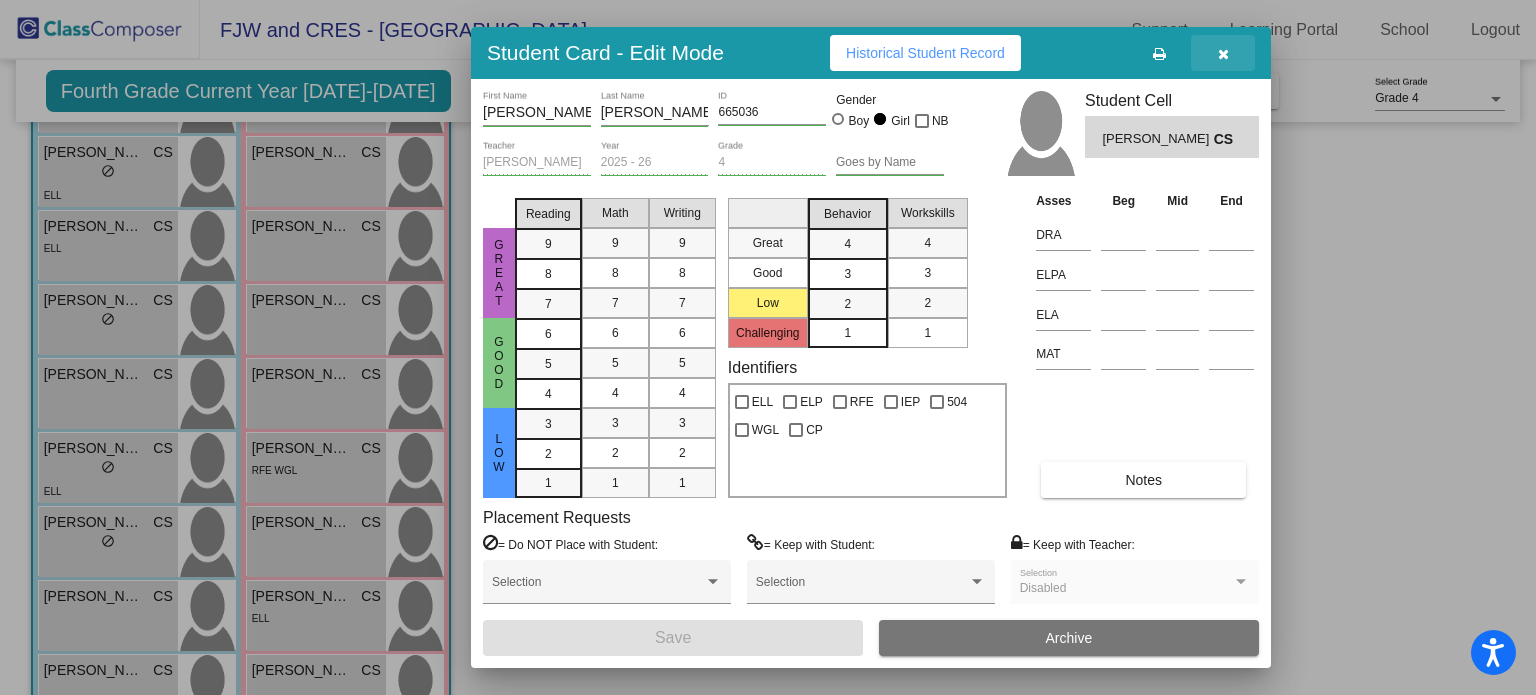 click at bounding box center (1223, 54) 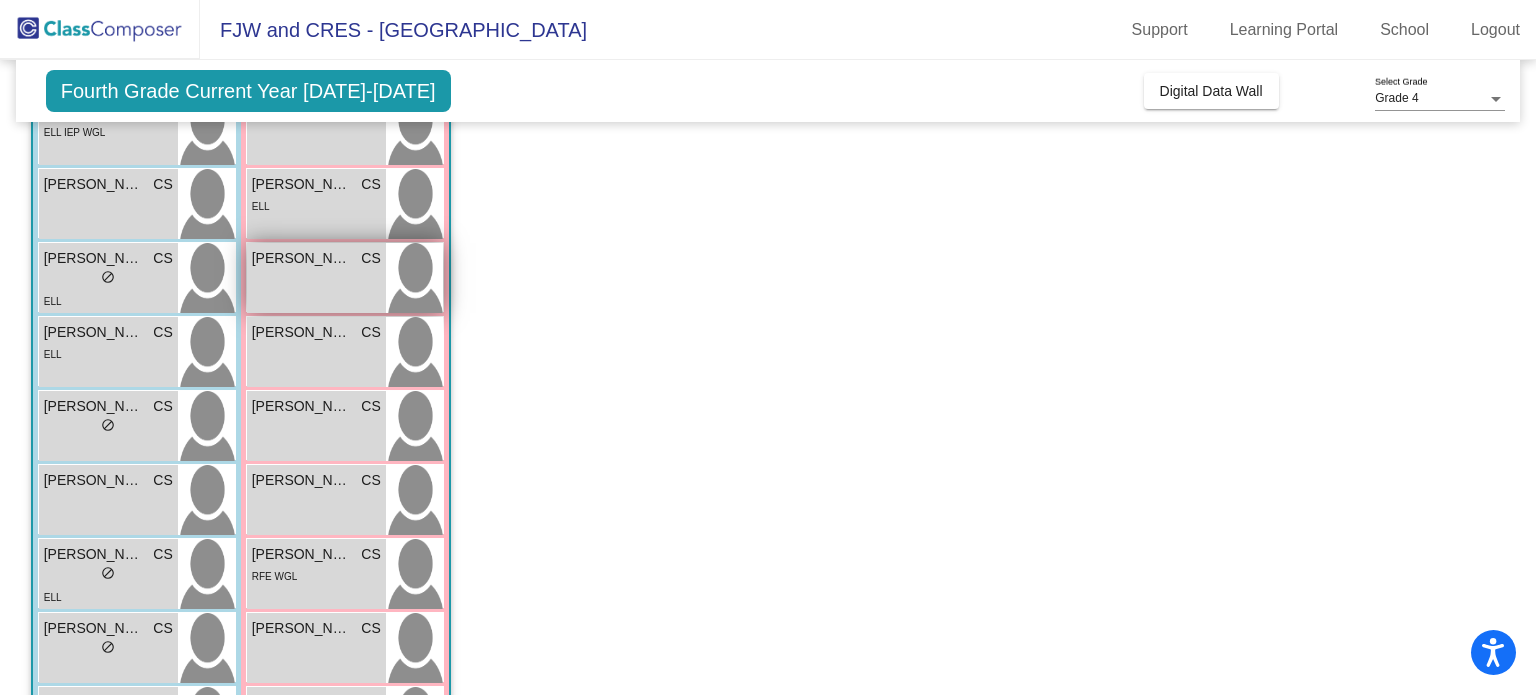 scroll, scrollTop: 186, scrollLeft: 0, axis: vertical 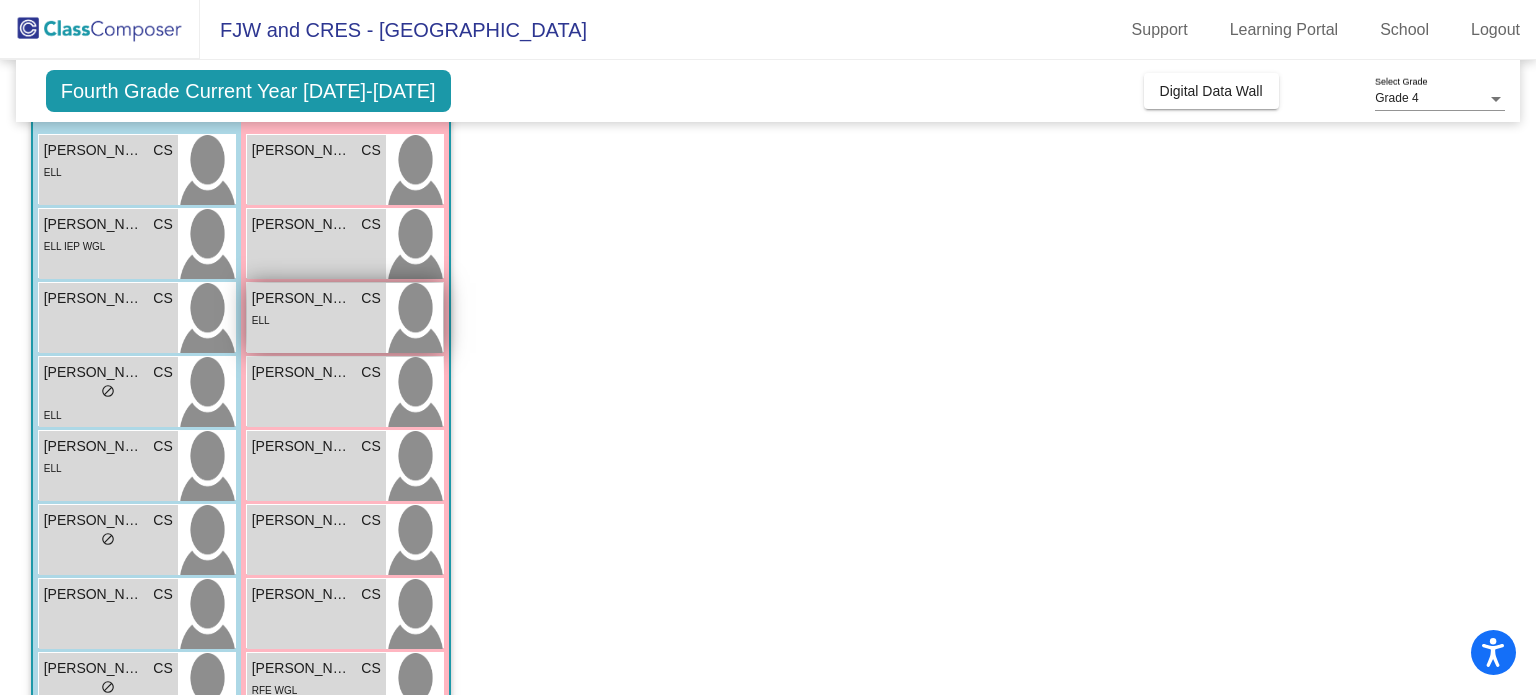 click on "Alexa Villalpando Negrete CS lock do_not_disturb_alt ELL" at bounding box center [316, 318] 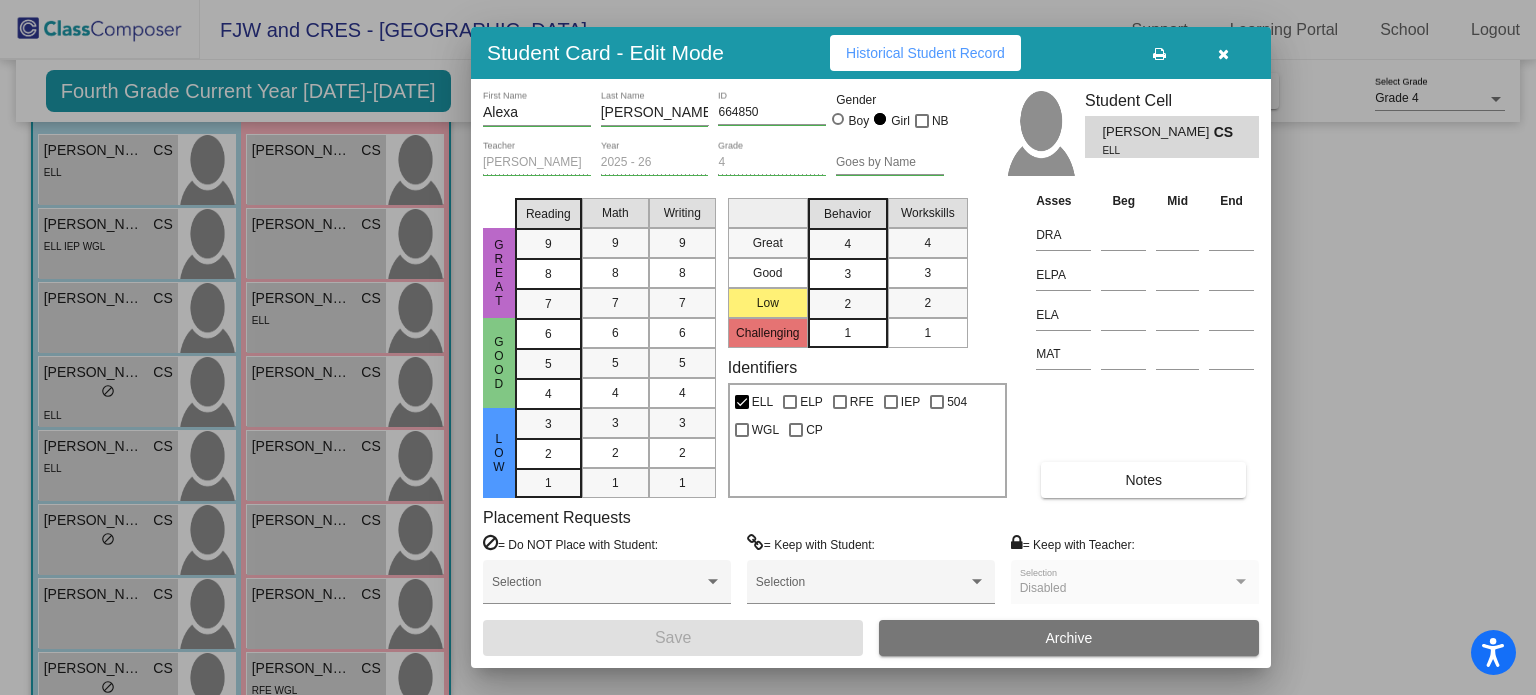 click on "Student Card - Edit Mode   Historical Student Record" at bounding box center (871, 53) 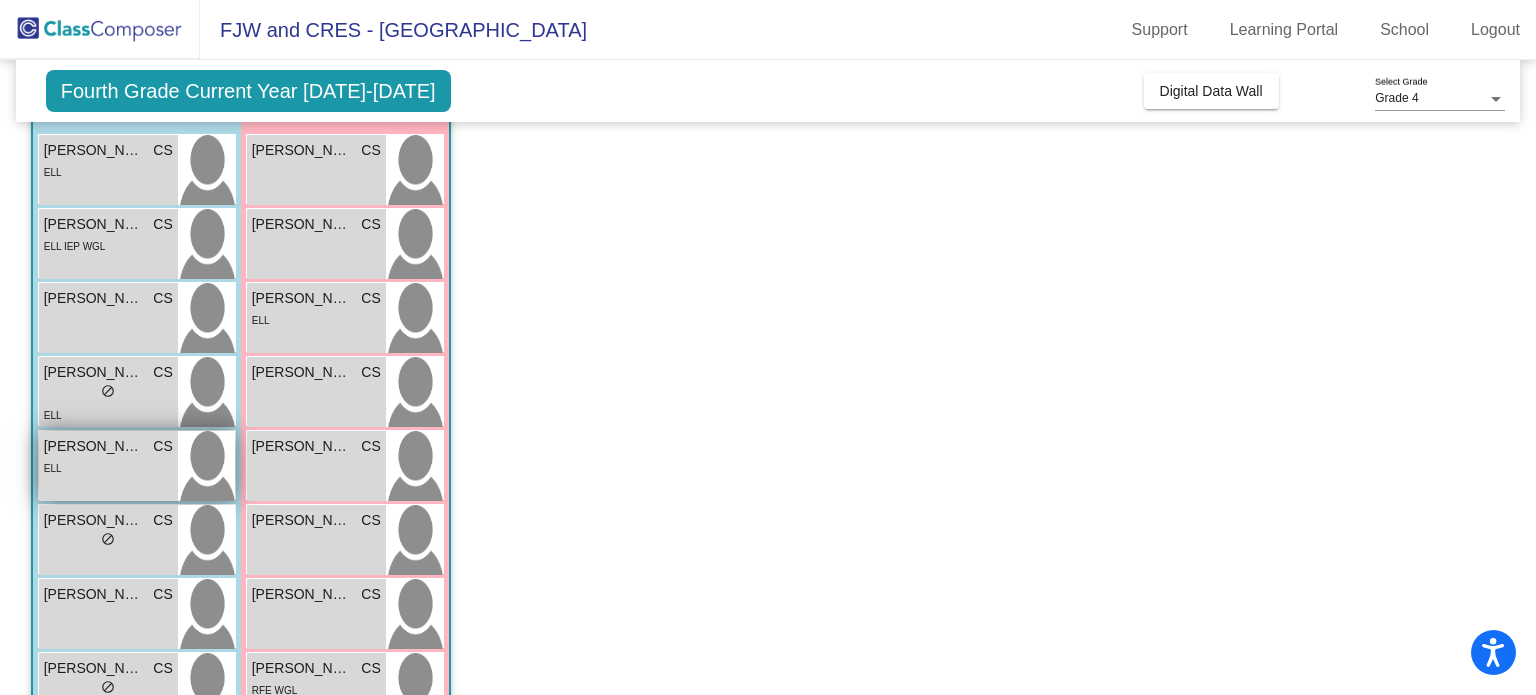 click on "ELL" at bounding box center (108, 467) 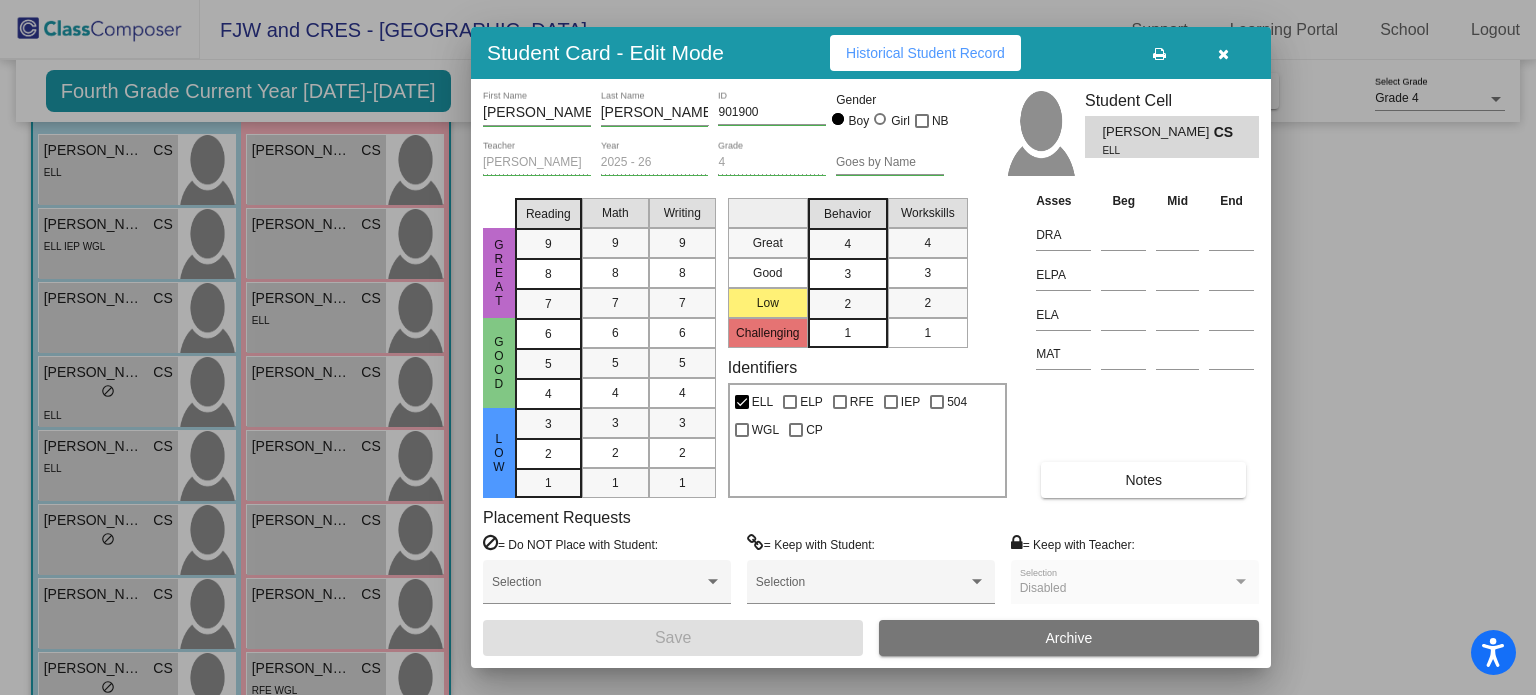 click on "Historical Student Record" at bounding box center [925, 53] 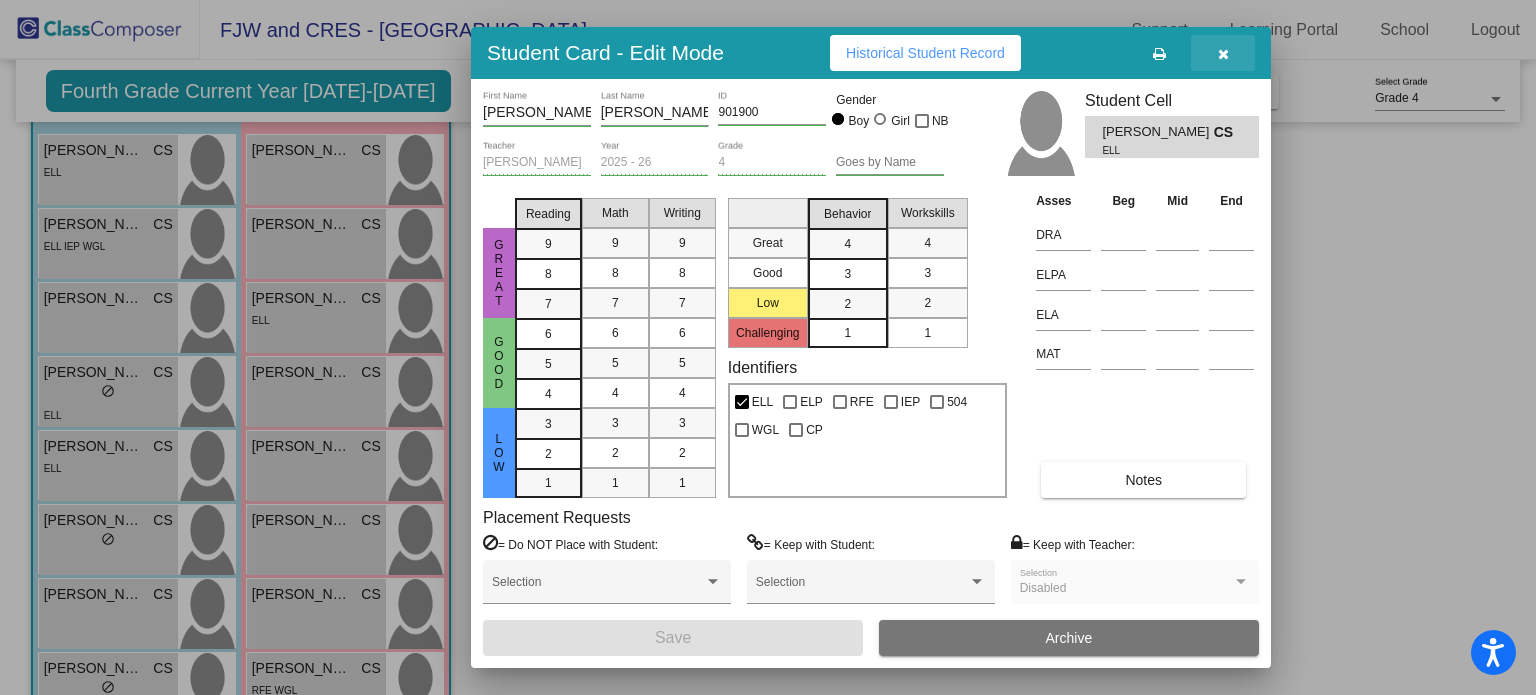 click at bounding box center [1223, 54] 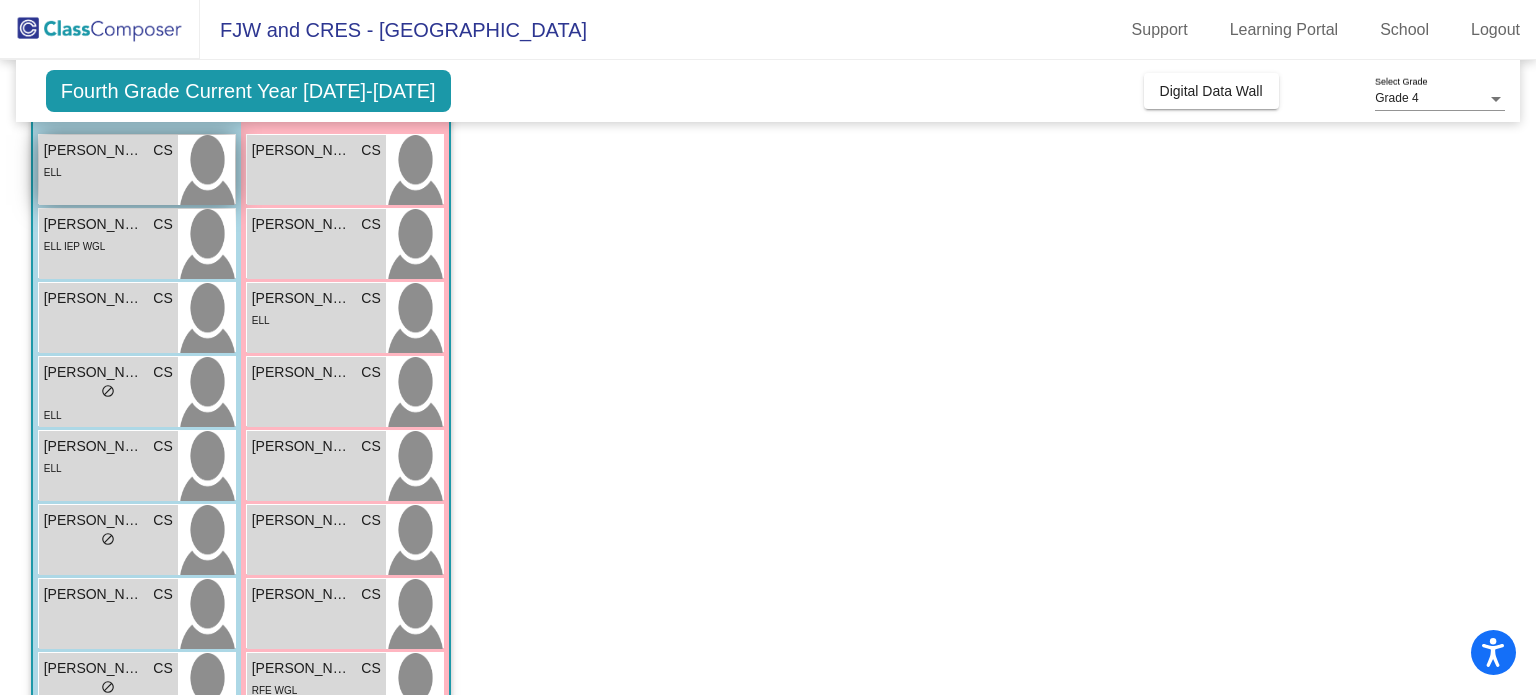 click on "ELL" at bounding box center (108, 171) 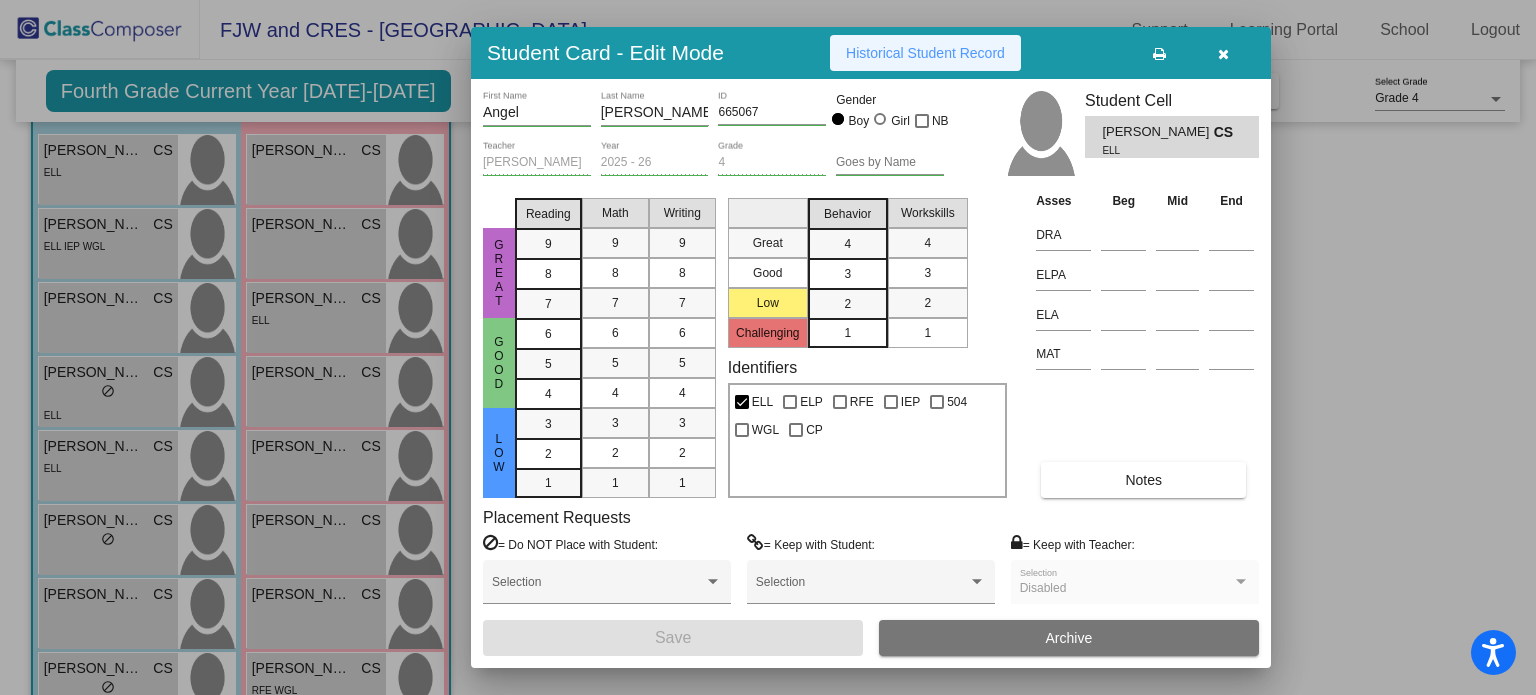 click on "Historical Student Record" at bounding box center [925, 53] 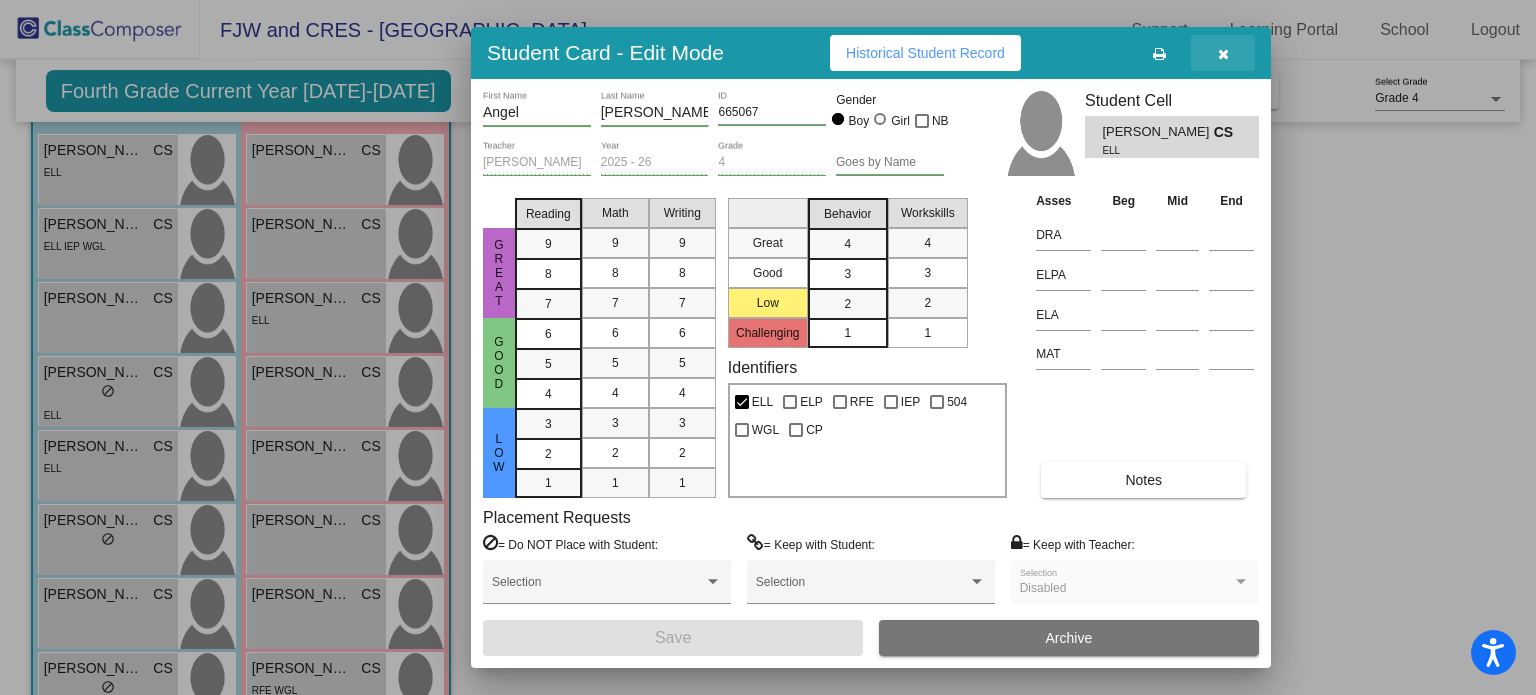 click at bounding box center [1223, 53] 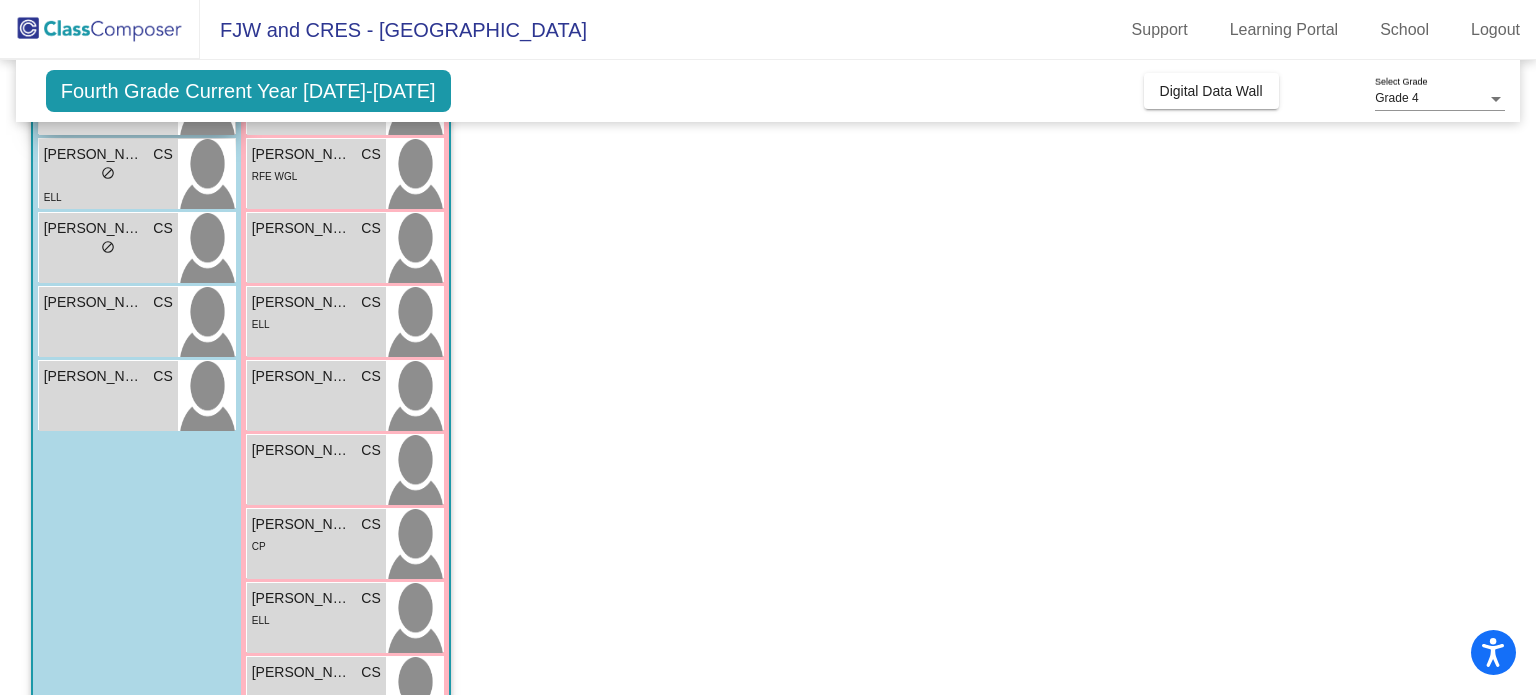 scroll, scrollTop: 790, scrollLeft: 0, axis: vertical 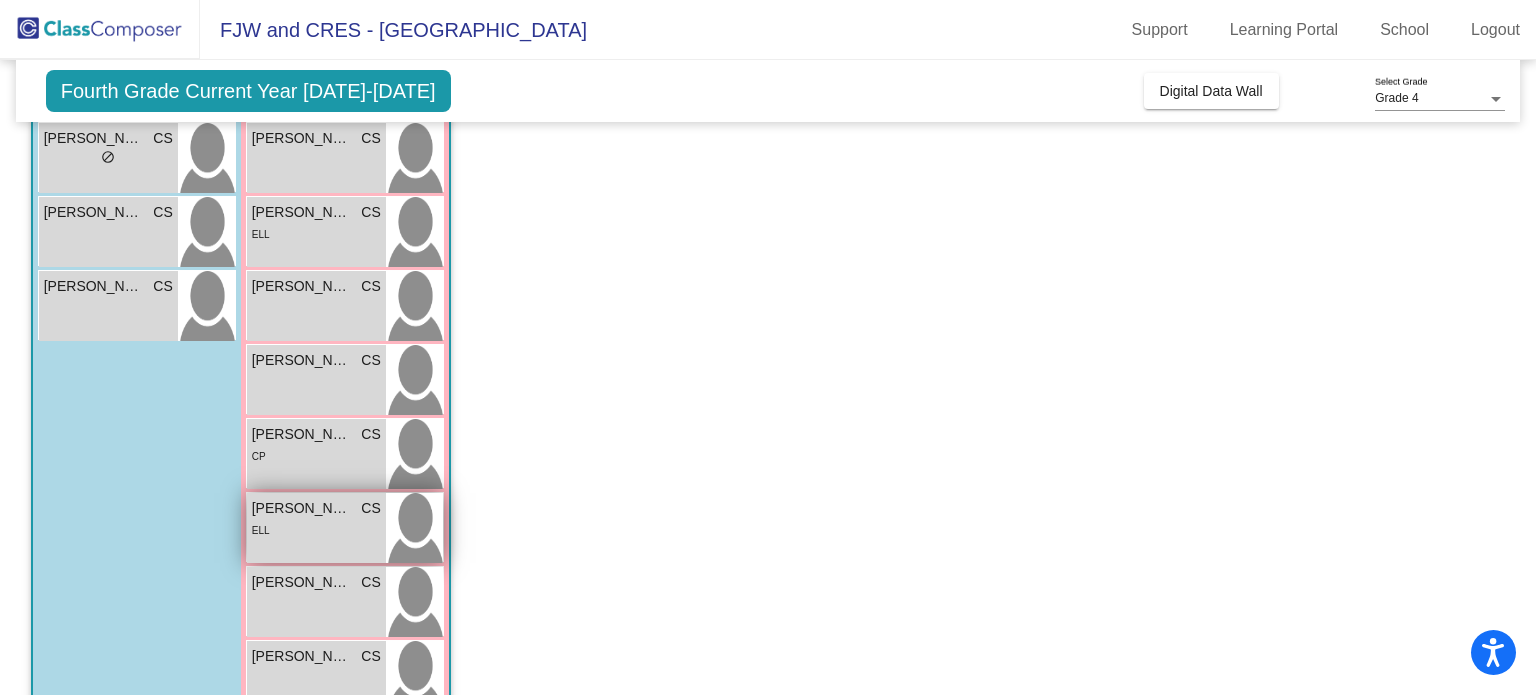click on "ELL" at bounding box center [316, 529] 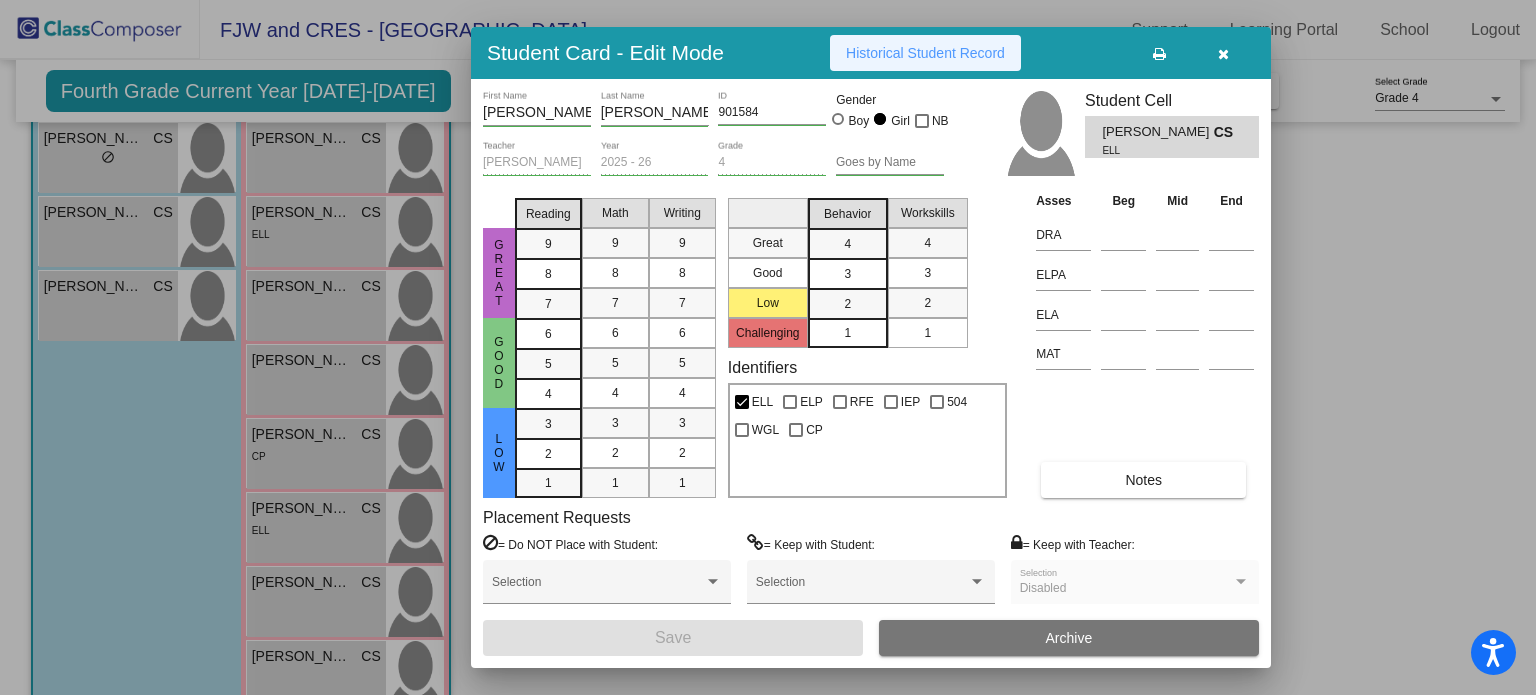 click on "Historical Student Record" at bounding box center [925, 53] 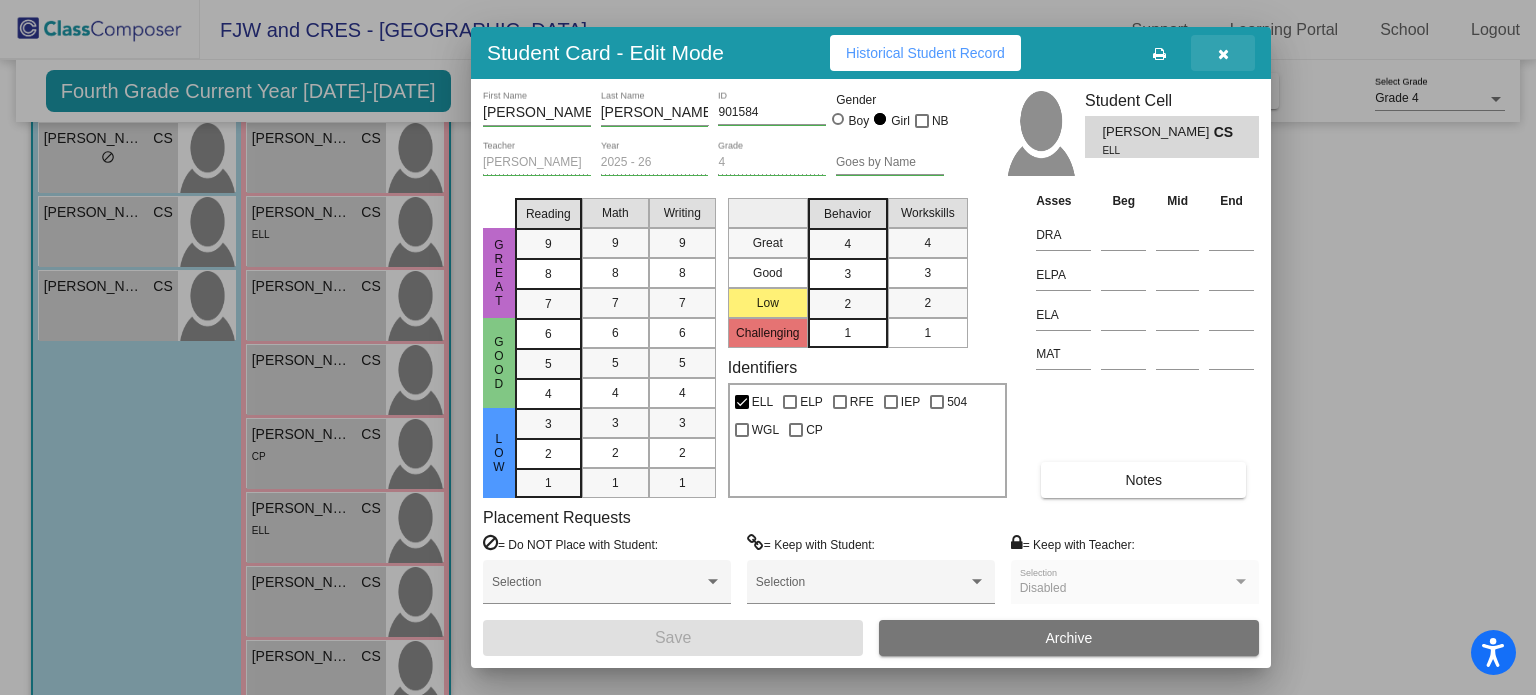 click at bounding box center (1223, 54) 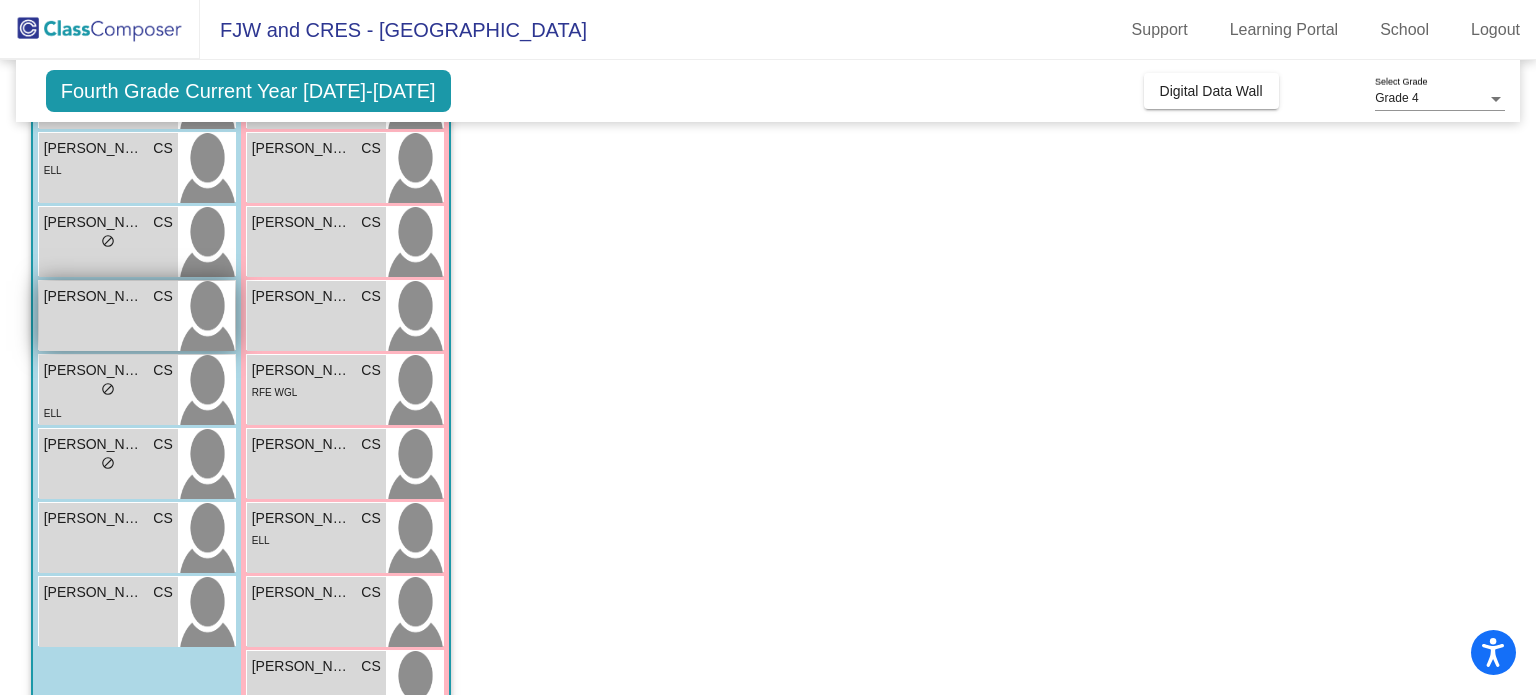 scroll, scrollTop: 482, scrollLeft: 0, axis: vertical 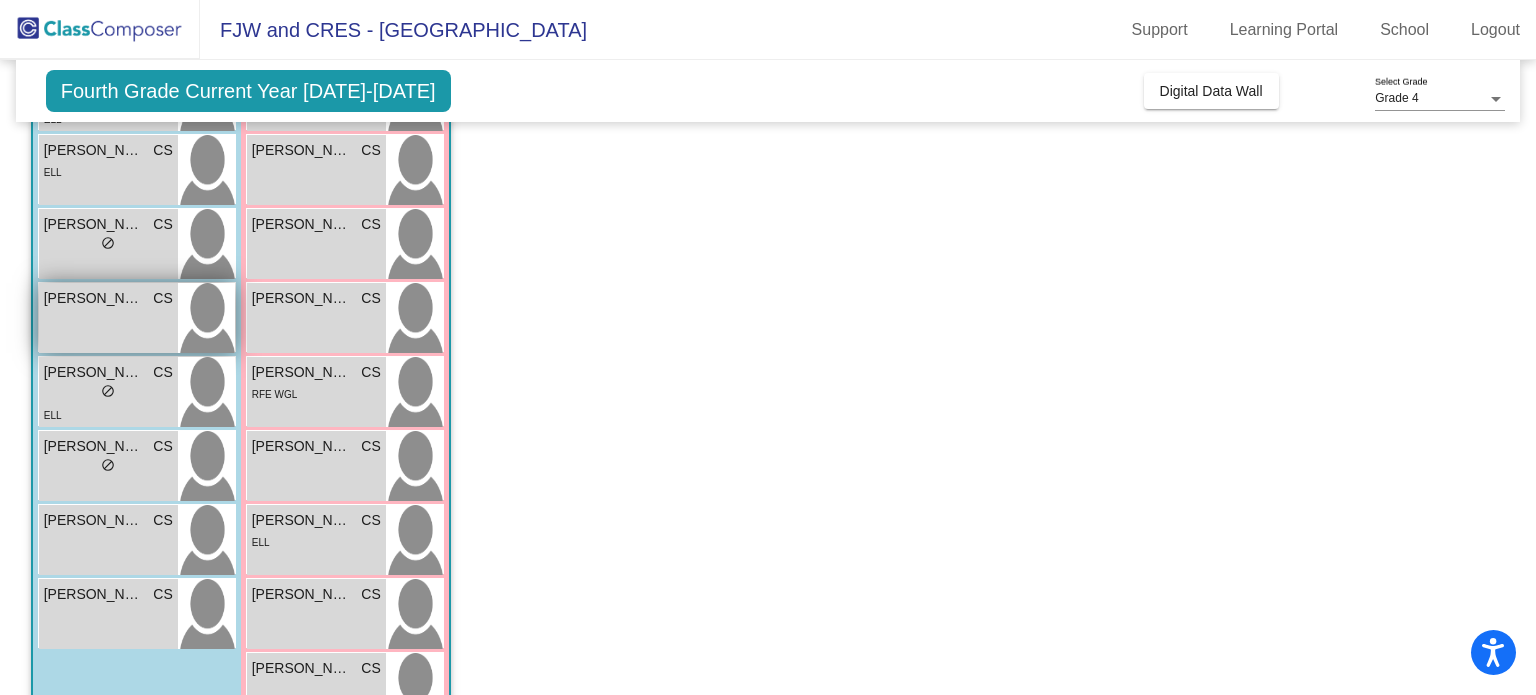 click on "Marcelo Flores" at bounding box center (94, 298) 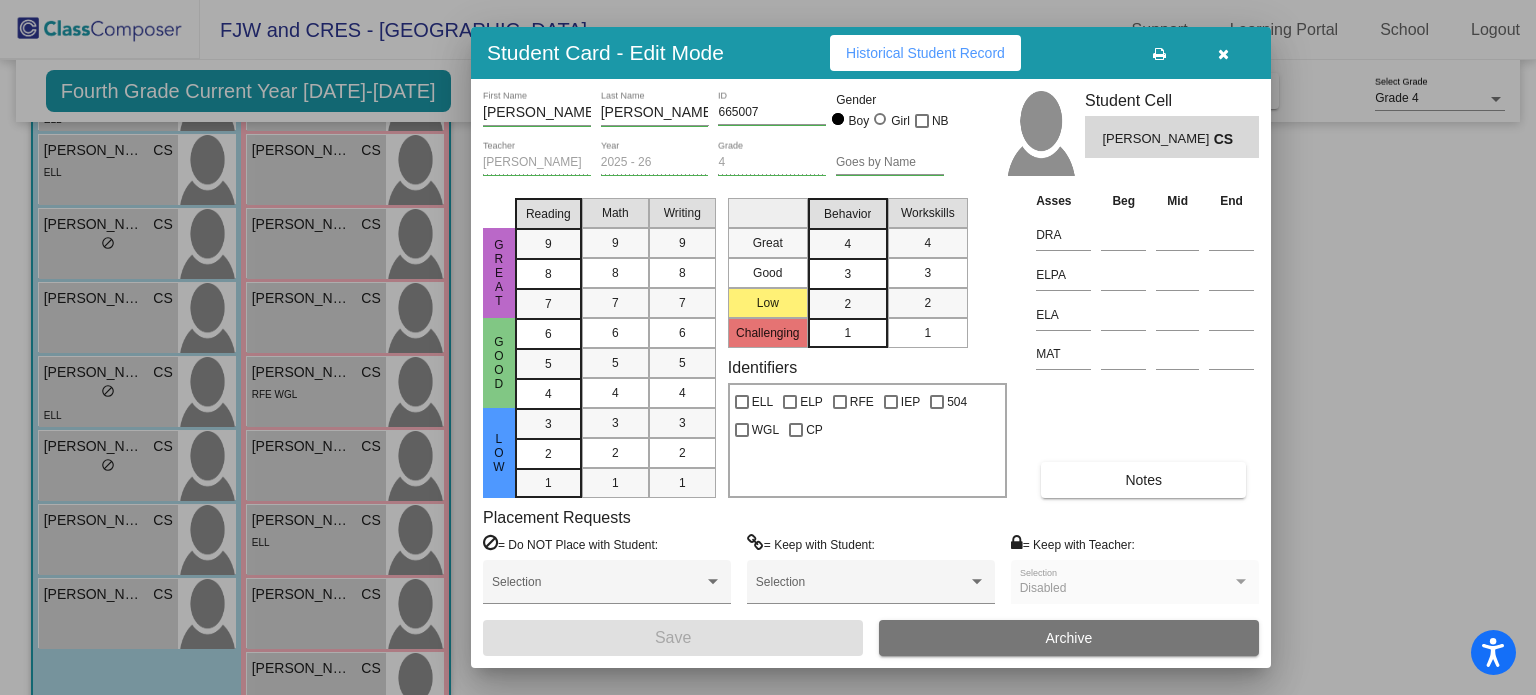 click on "Historical Student Record" at bounding box center [925, 53] 